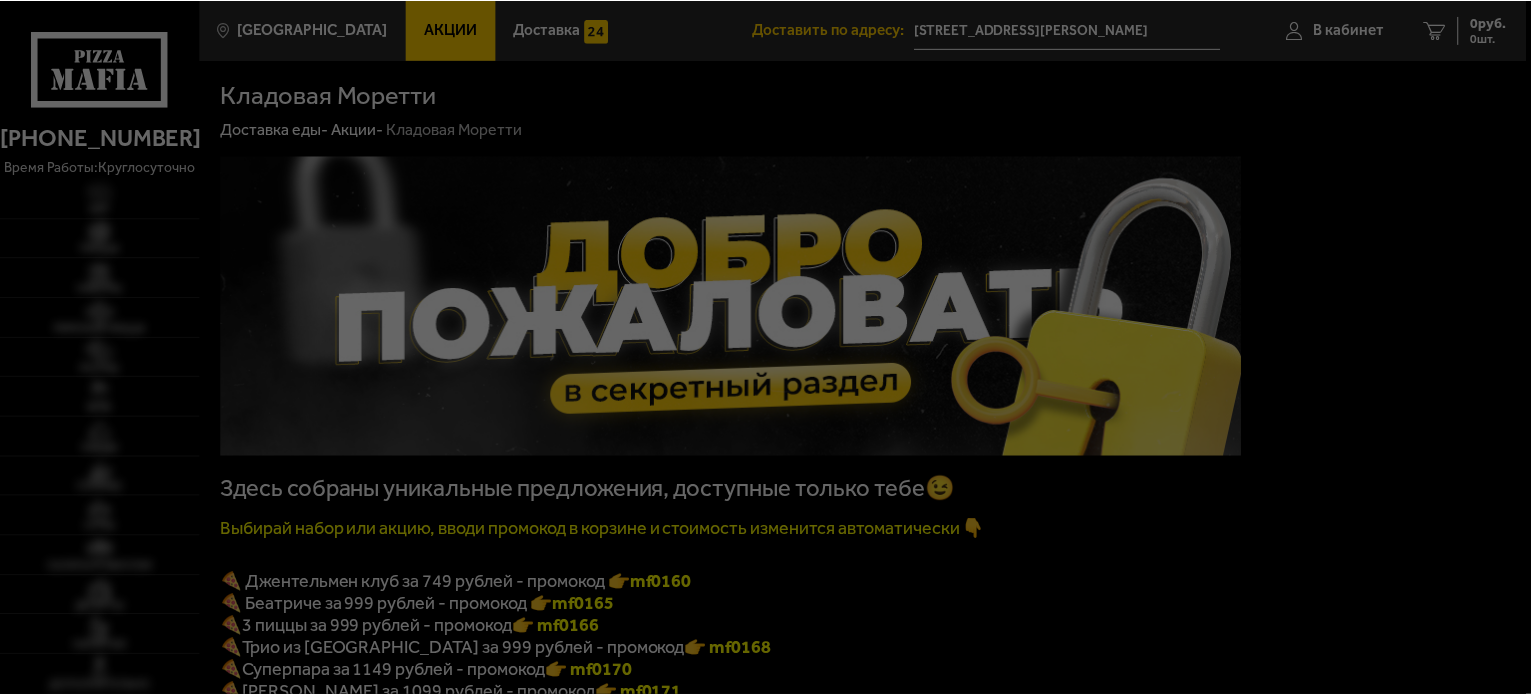 scroll, scrollTop: 0, scrollLeft: 0, axis: both 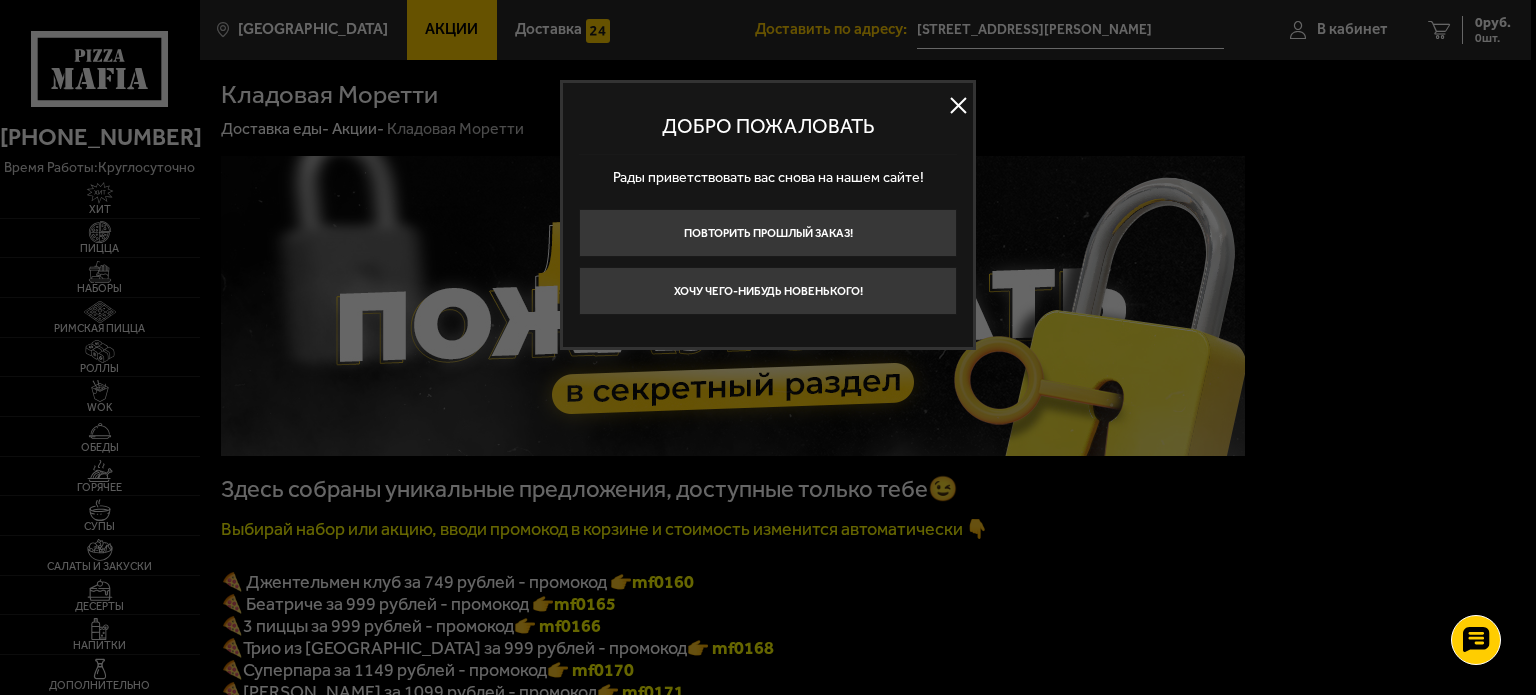 click on "Добро пожаловать Рады приветствовать вас снова на нашем сайте! Повторить прошлый заказ! Хочу чего-нибудь новенького!" at bounding box center (768, 215) 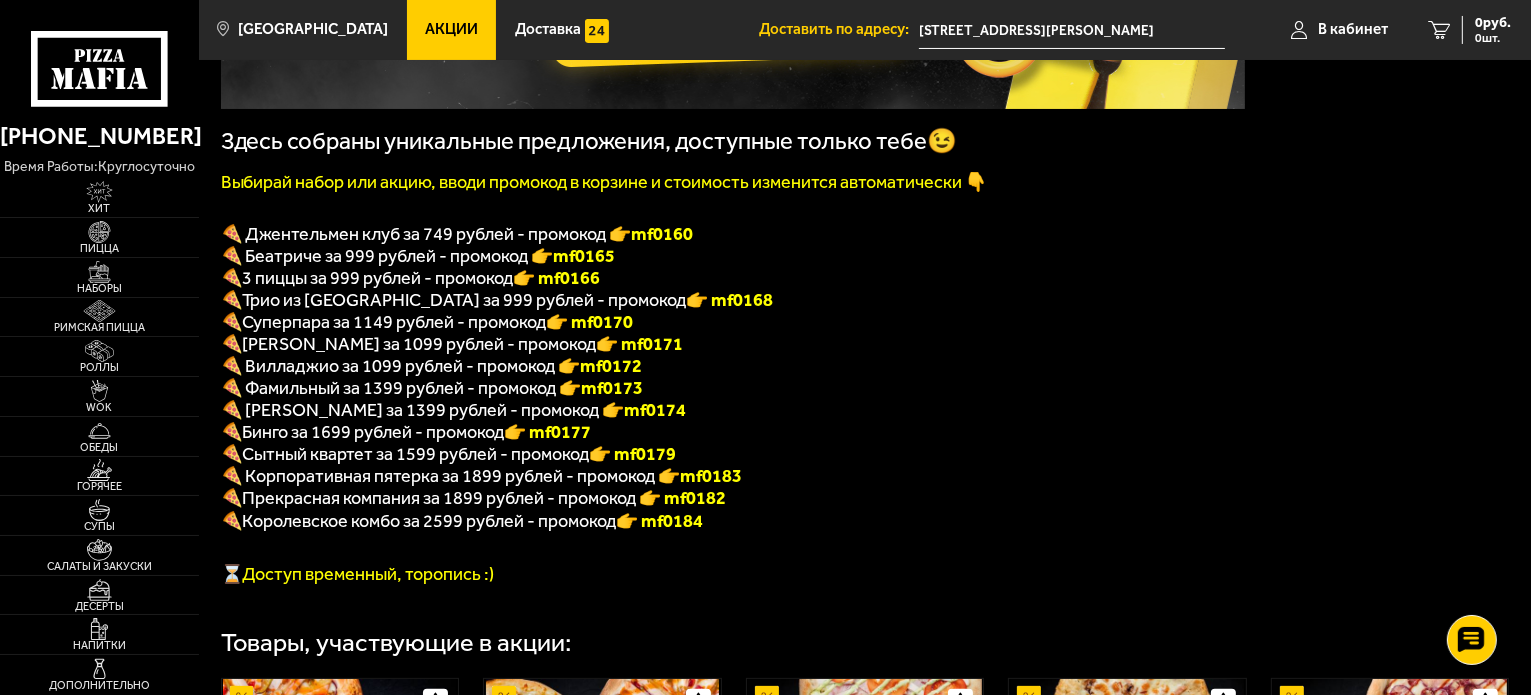 scroll, scrollTop: 200, scrollLeft: 0, axis: vertical 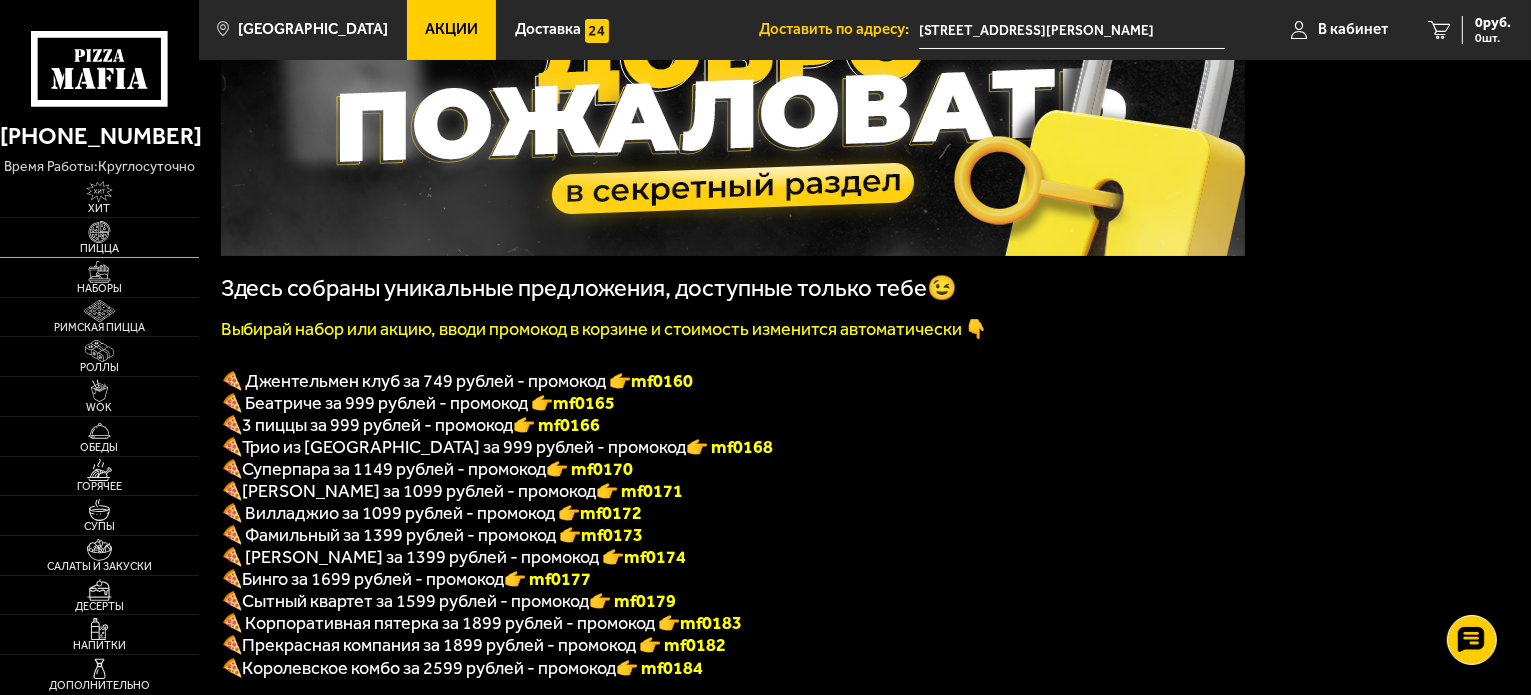 click at bounding box center [99, 232] 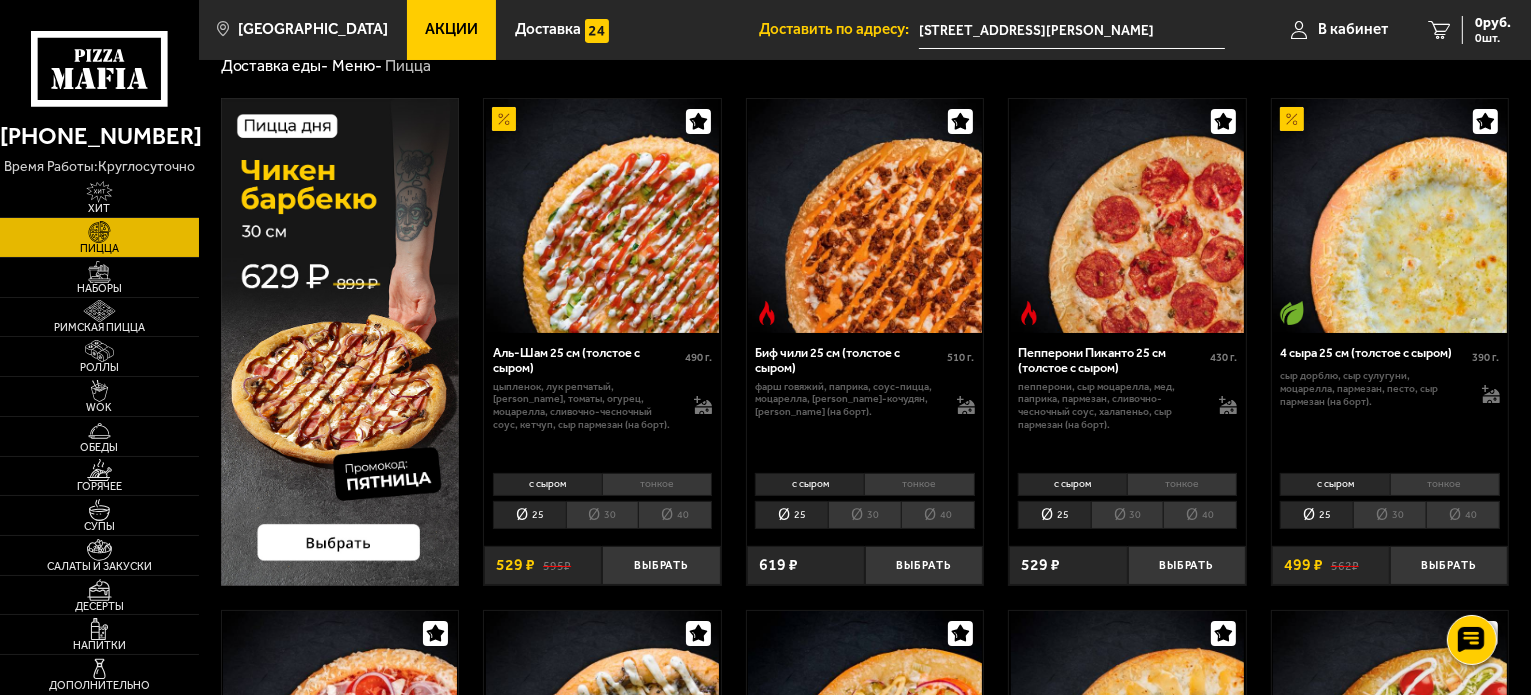 scroll, scrollTop: 200, scrollLeft: 0, axis: vertical 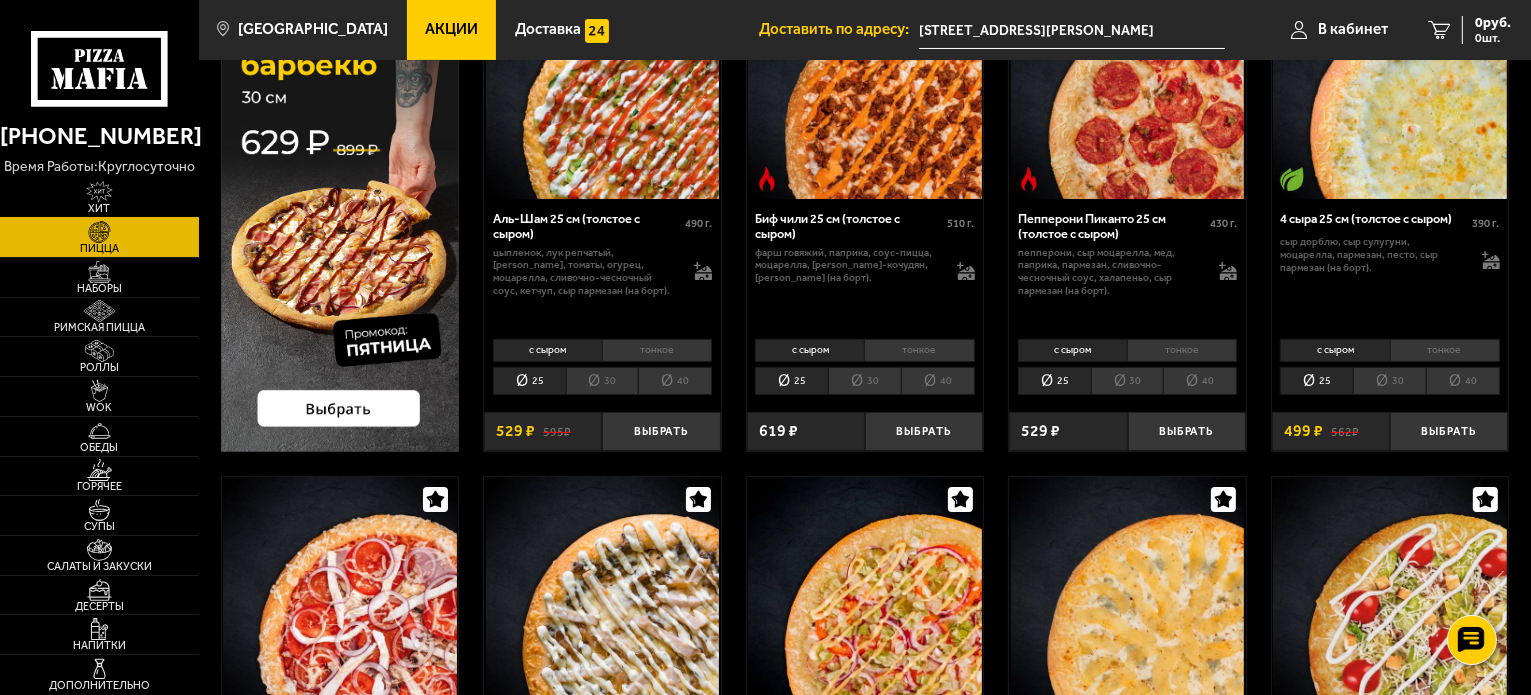 click on "Хит" at bounding box center [99, 208] 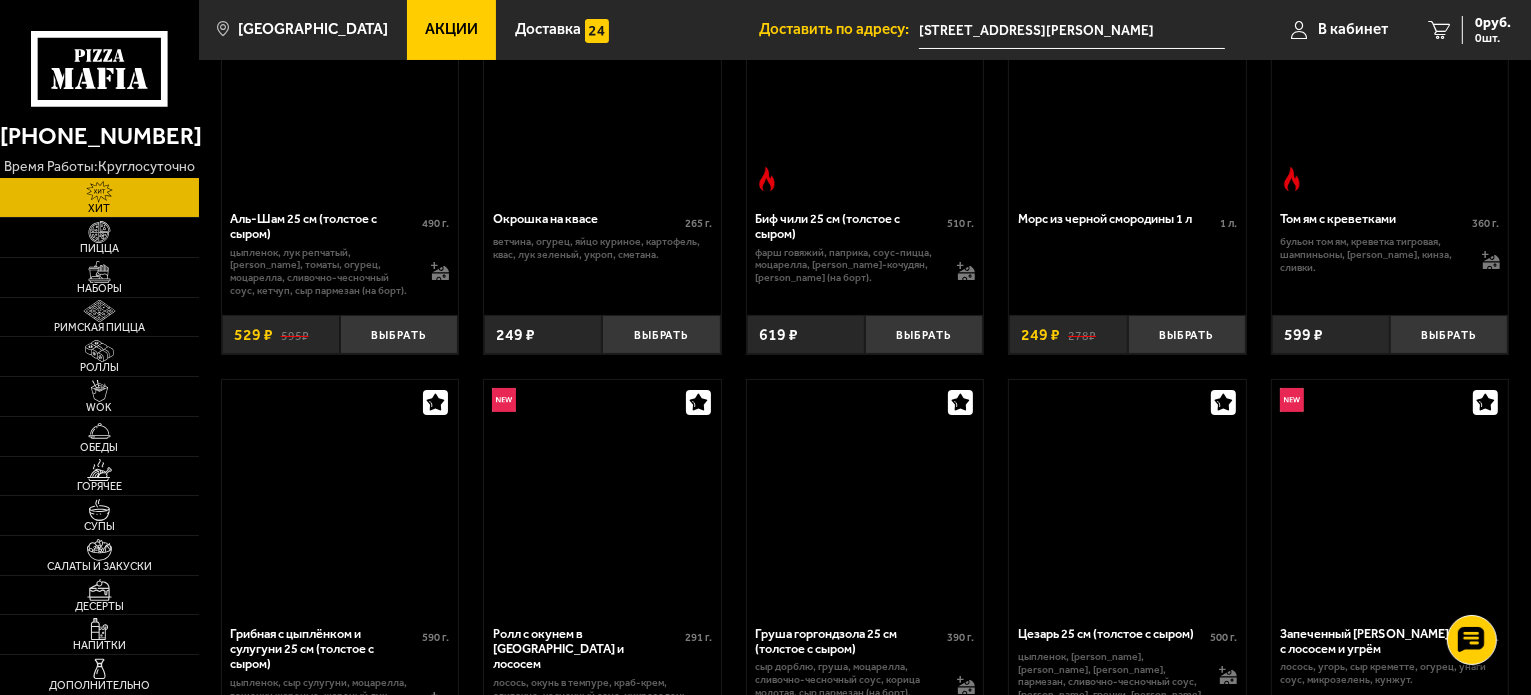 scroll, scrollTop: 0, scrollLeft: 0, axis: both 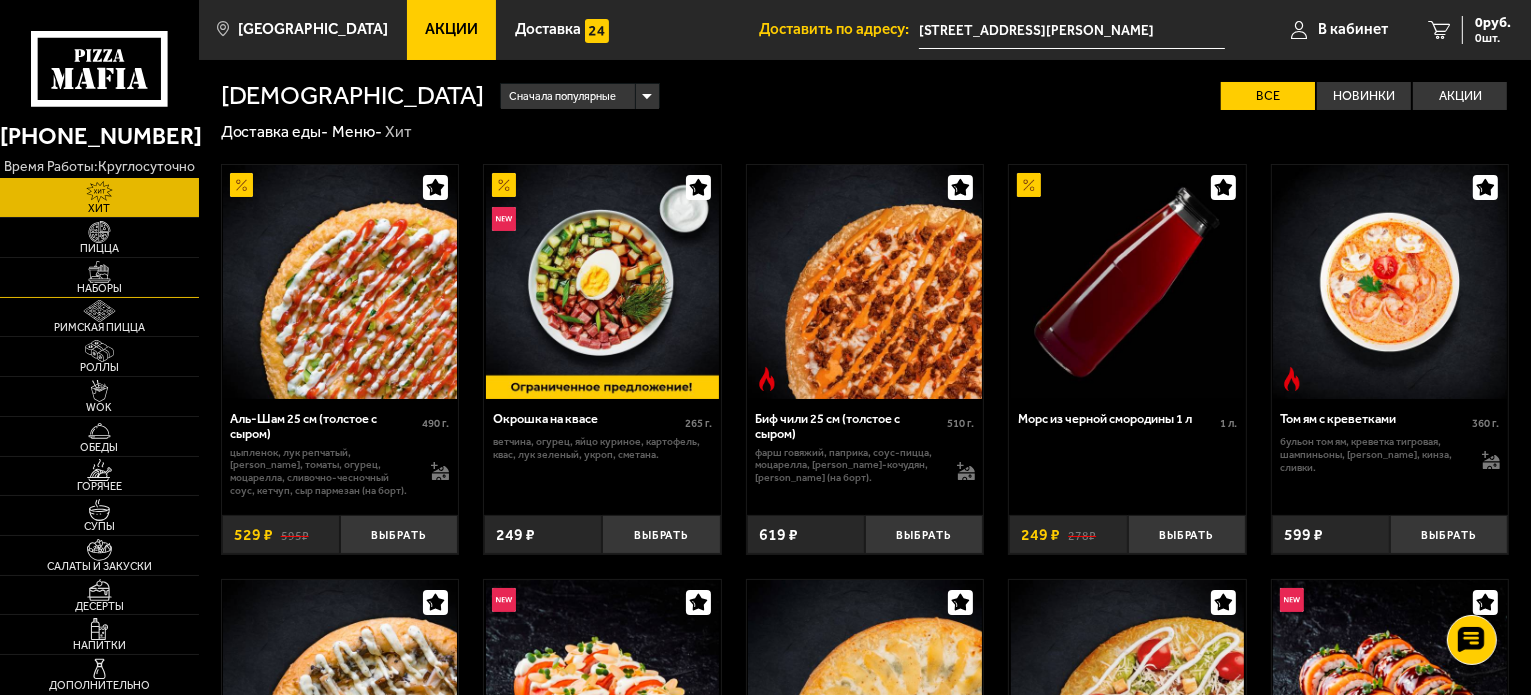 click at bounding box center [99, 272] 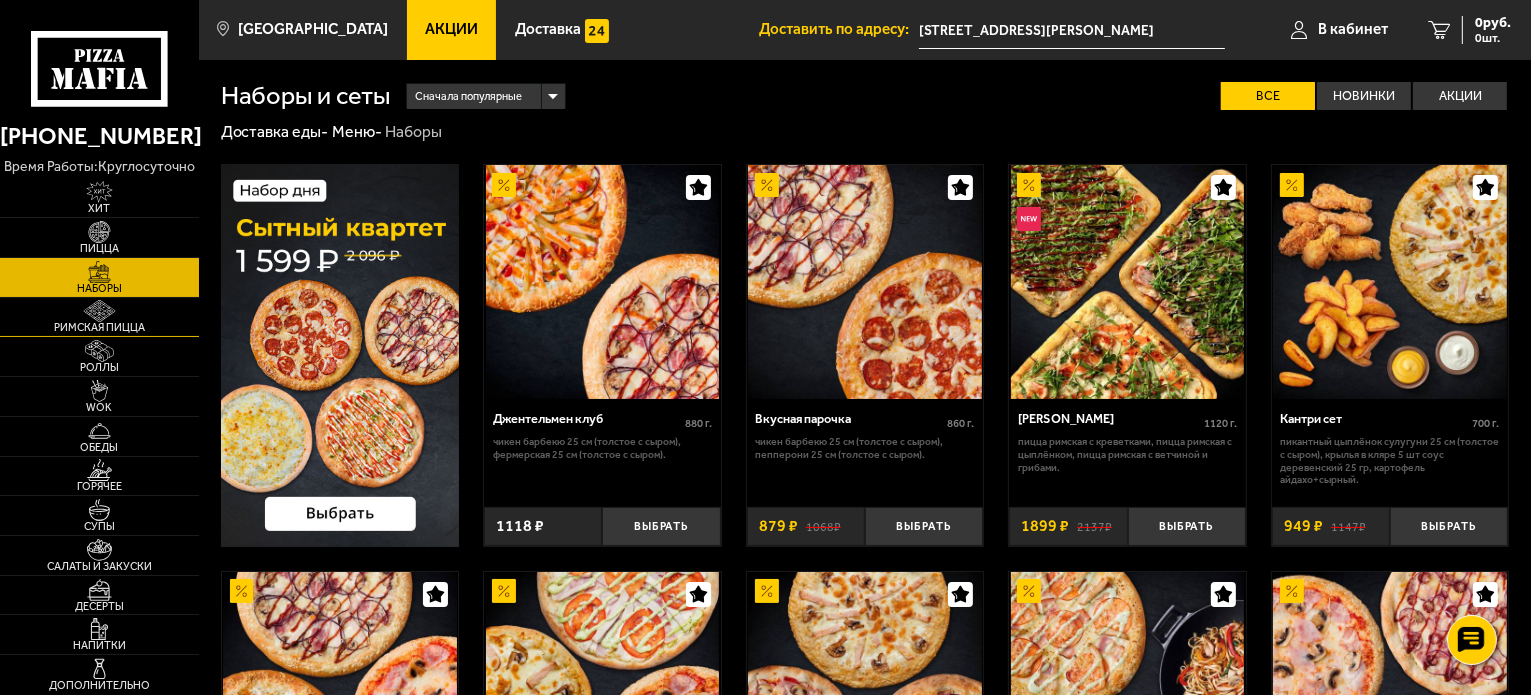 click at bounding box center [99, 311] 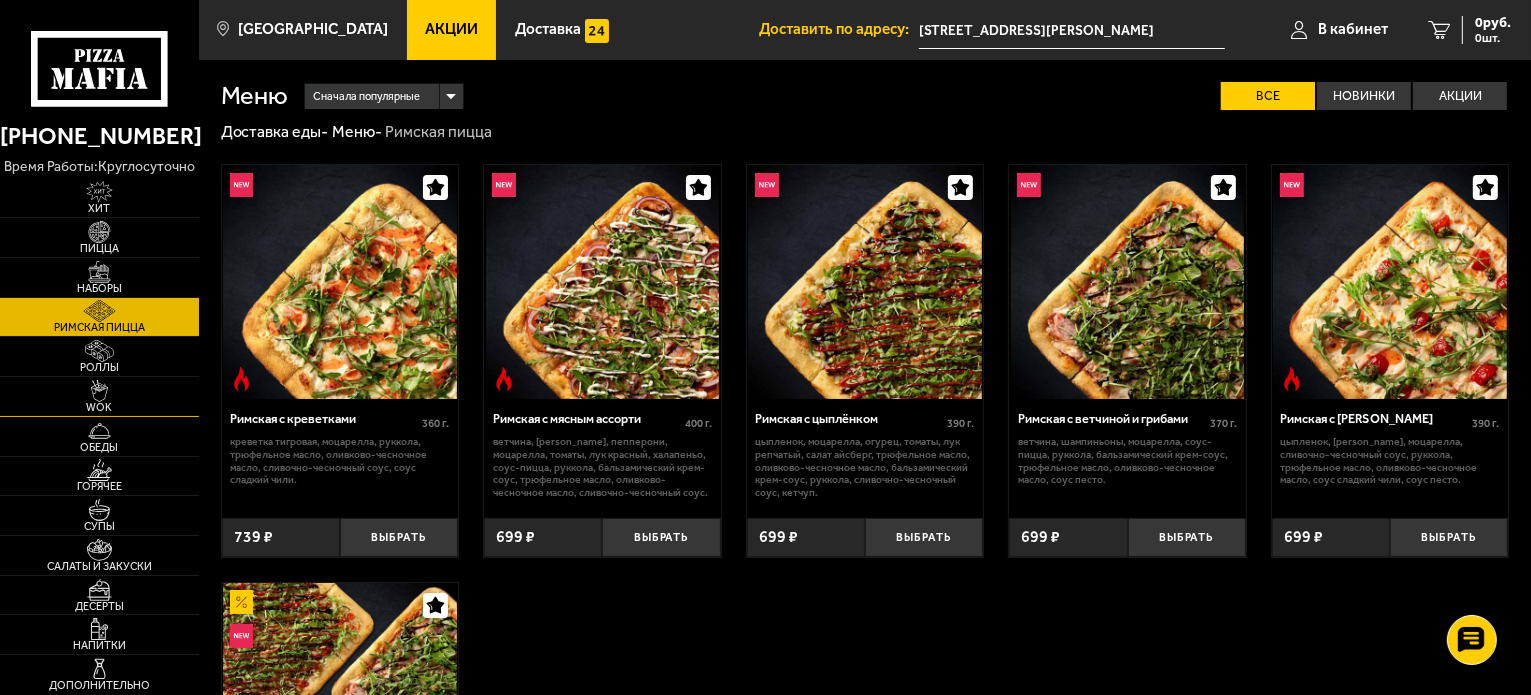 click on "WOK" at bounding box center [99, 396] 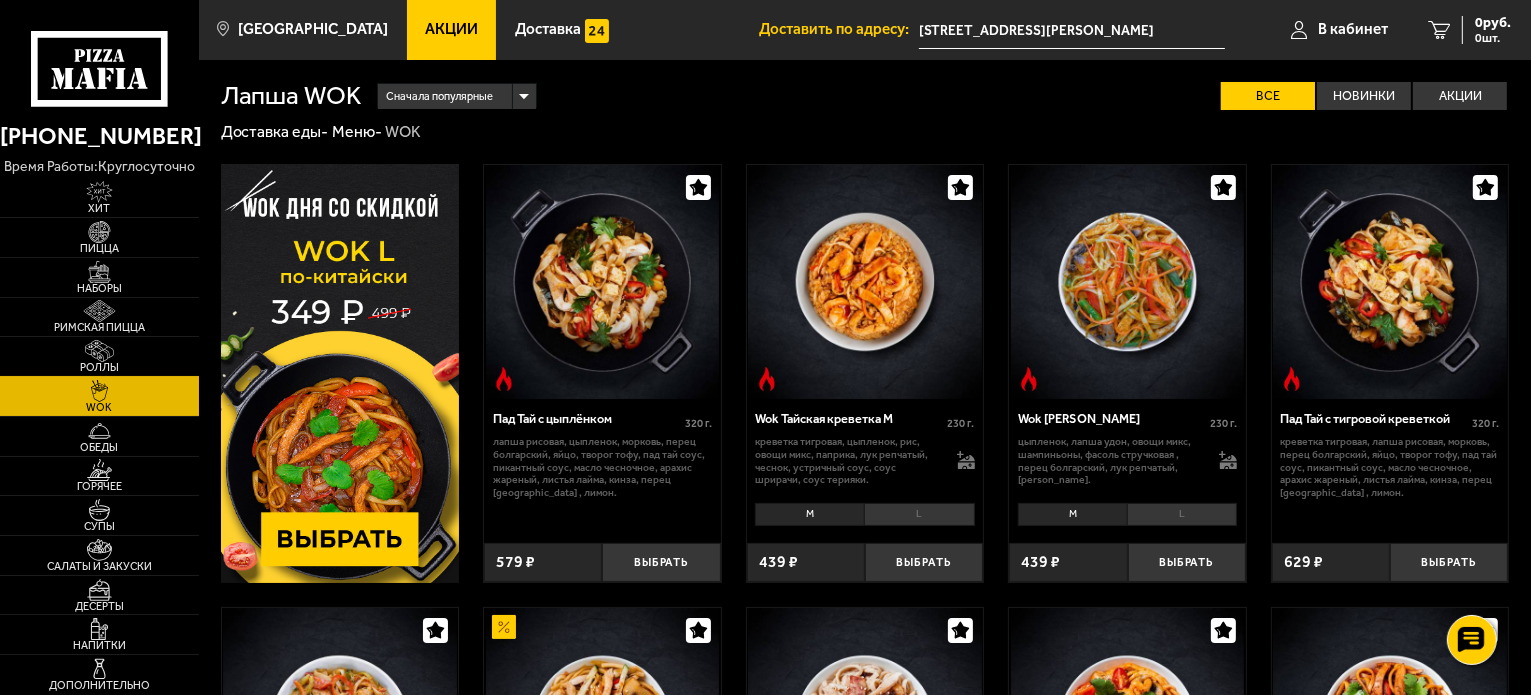 click on "Роллы" at bounding box center [99, 356] 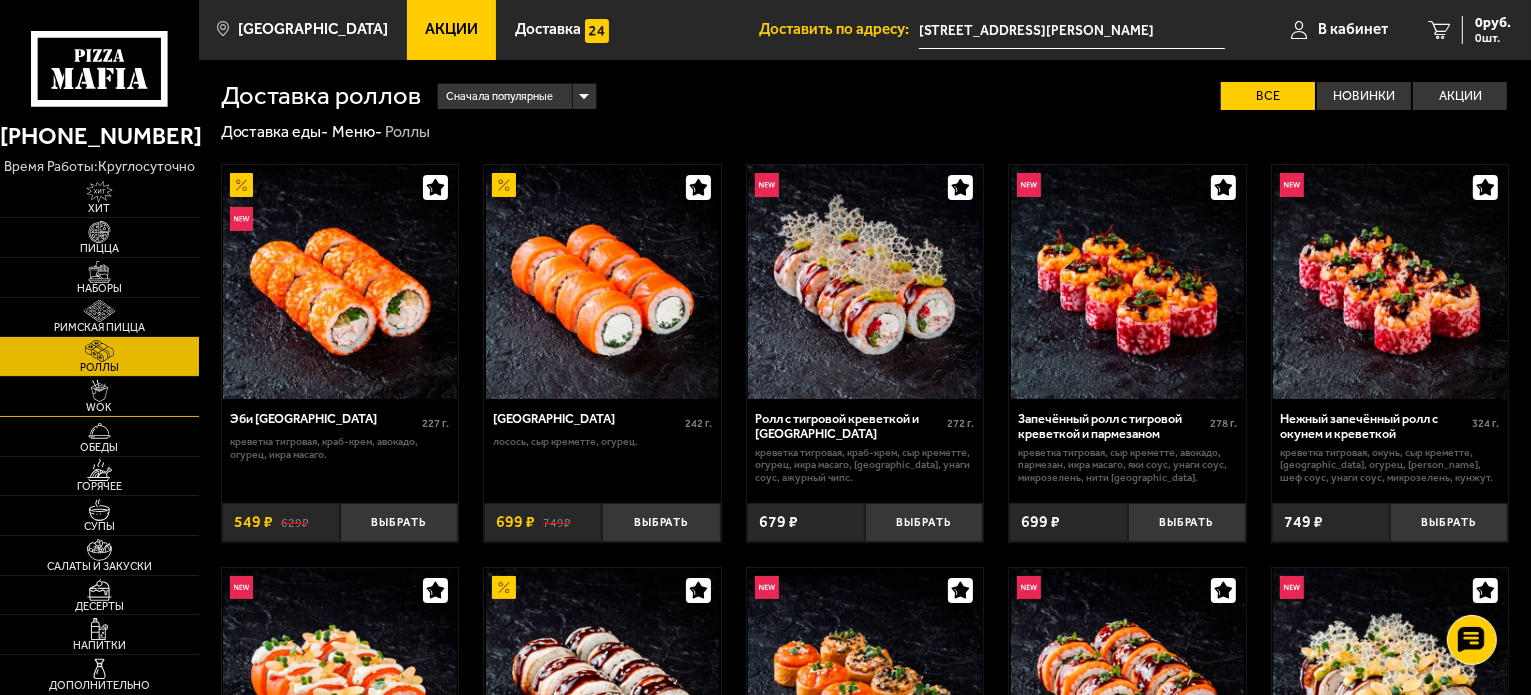 click at bounding box center [99, 391] 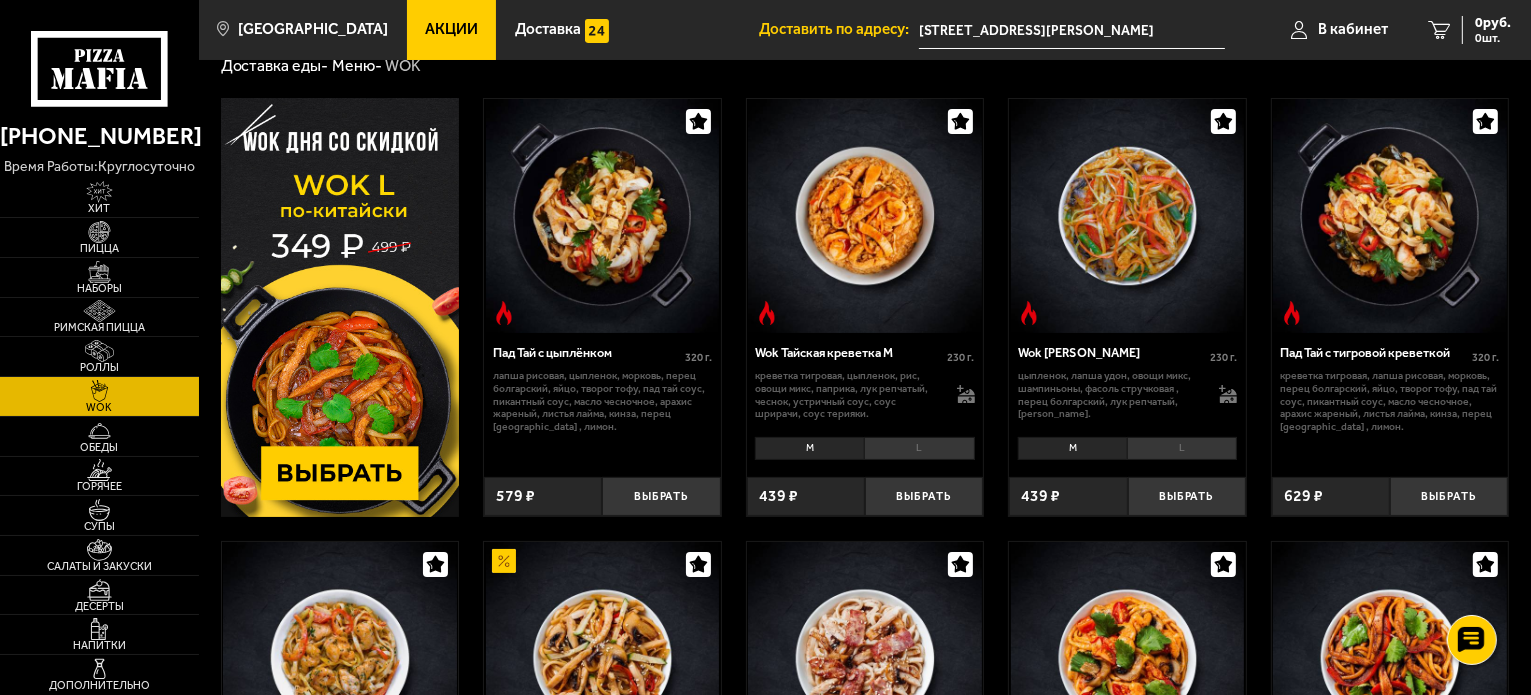 scroll, scrollTop: 200, scrollLeft: 0, axis: vertical 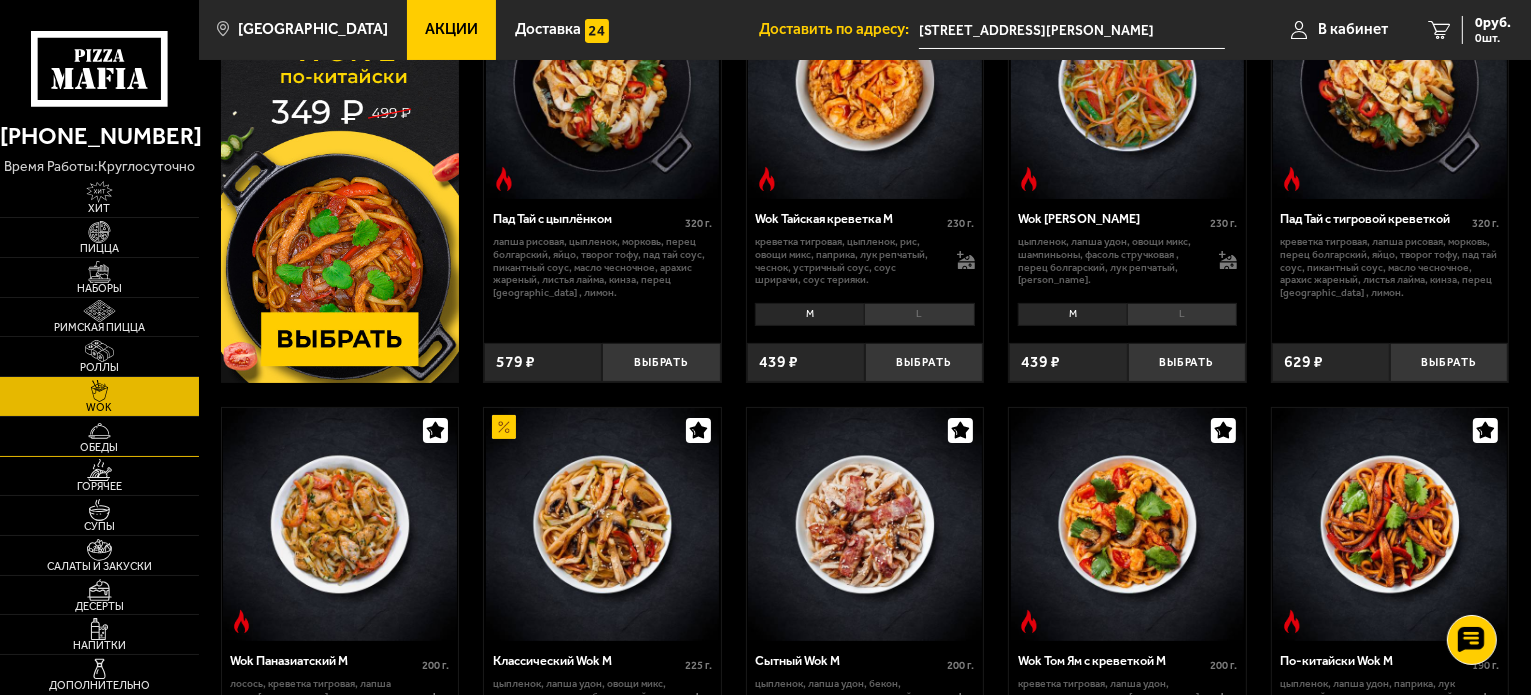 click on "Обеды" at bounding box center (99, 447) 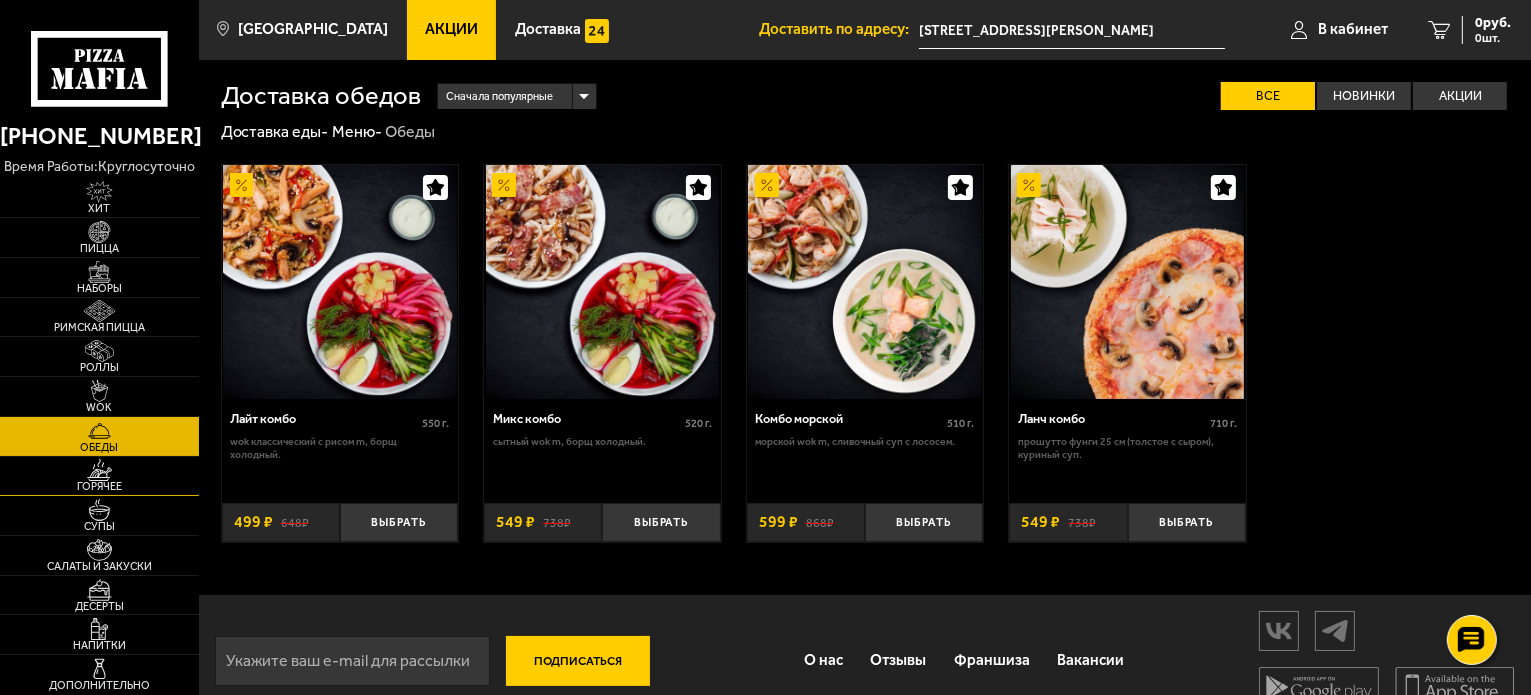 click at bounding box center (99, 470) 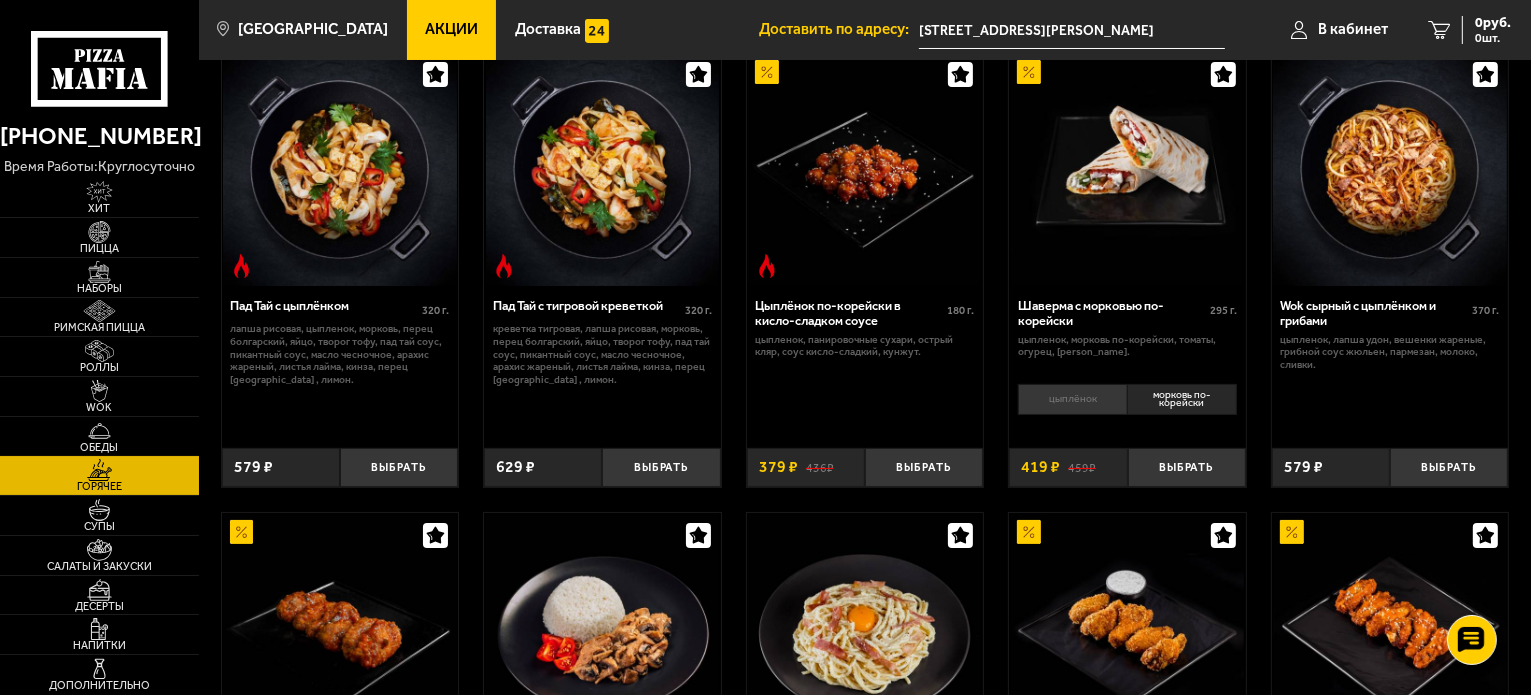 scroll, scrollTop: 200, scrollLeft: 0, axis: vertical 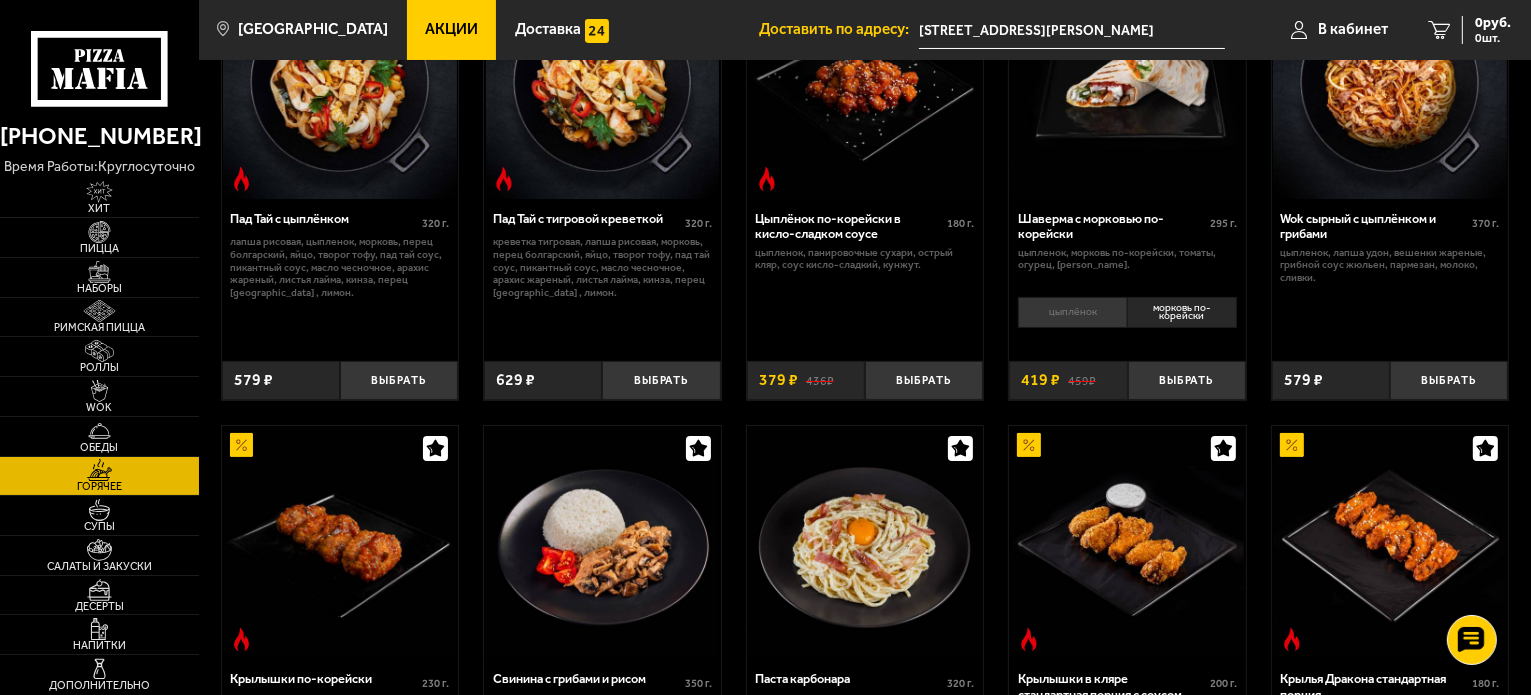 click on "Горячее" at bounding box center [99, 486] 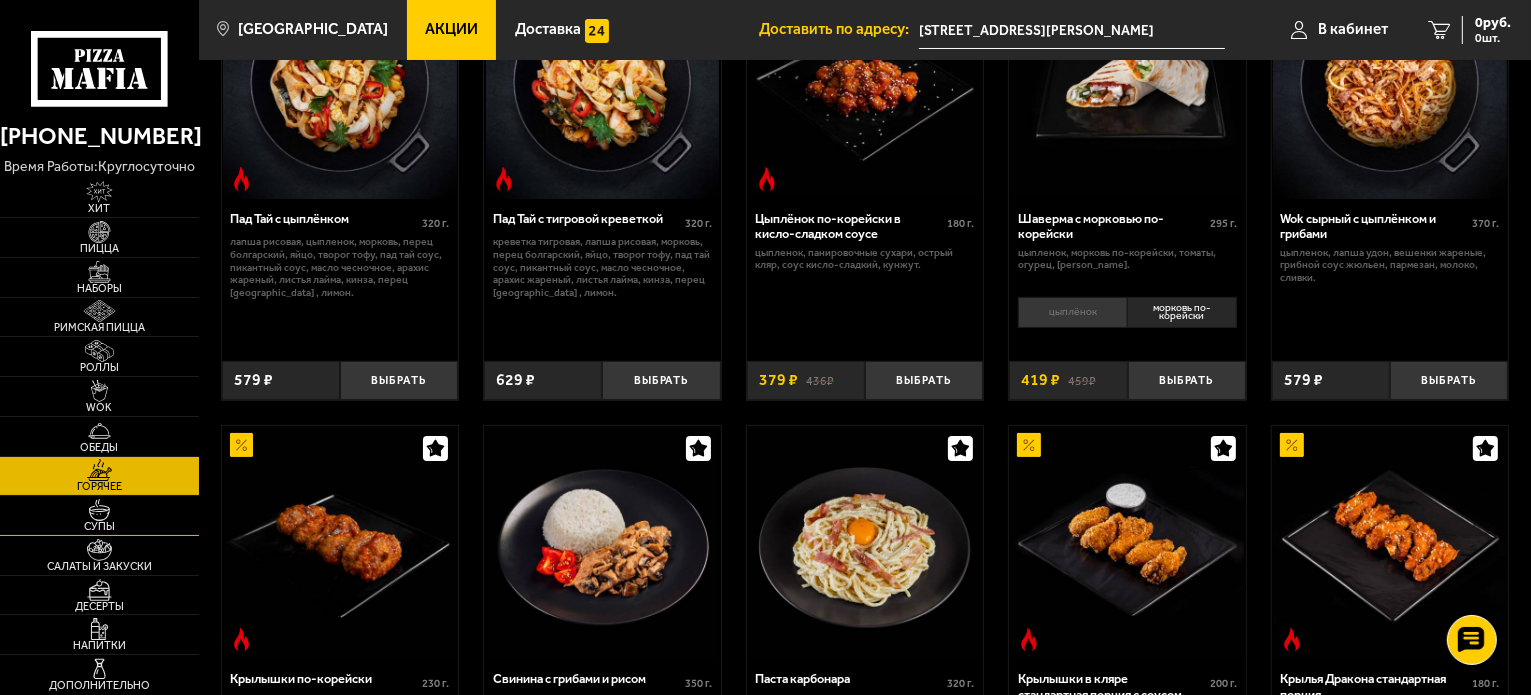 scroll, scrollTop: 0, scrollLeft: 0, axis: both 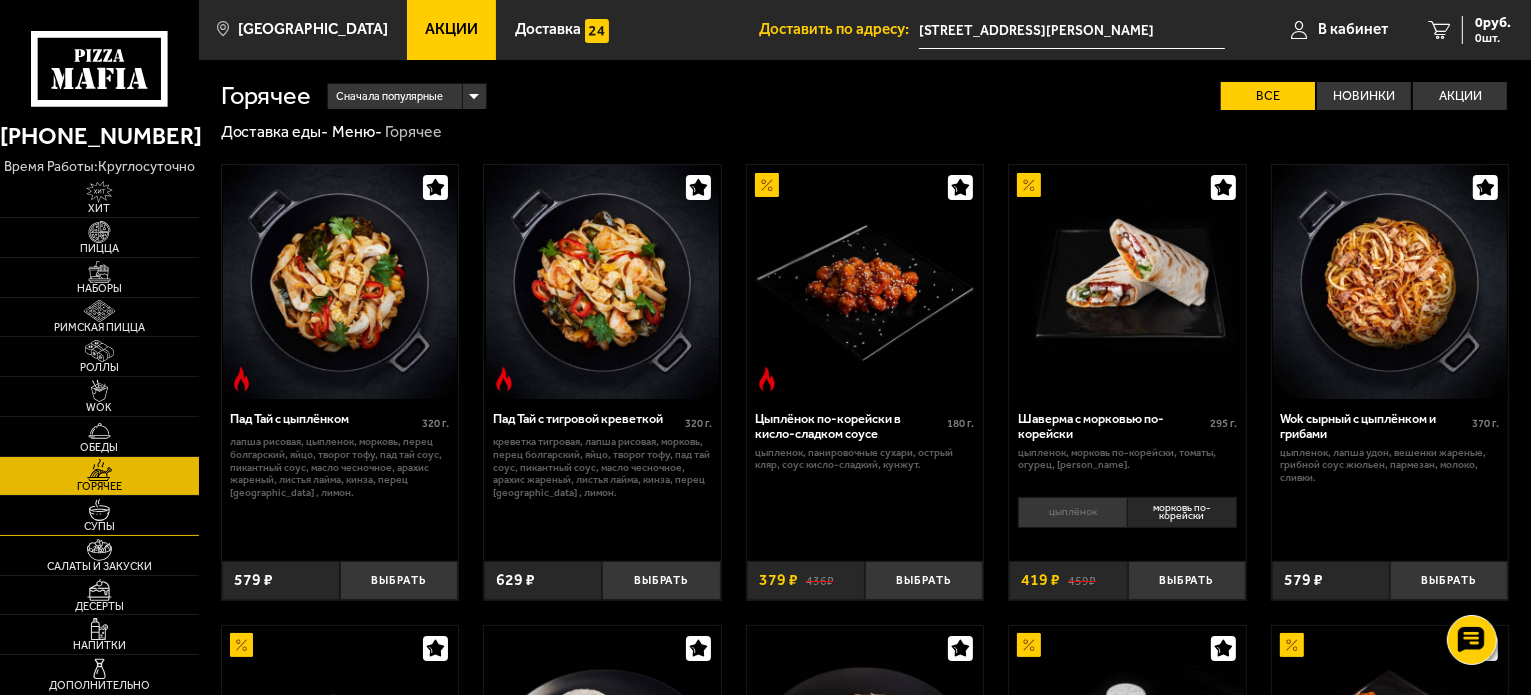 click at bounding box center (99, 510) 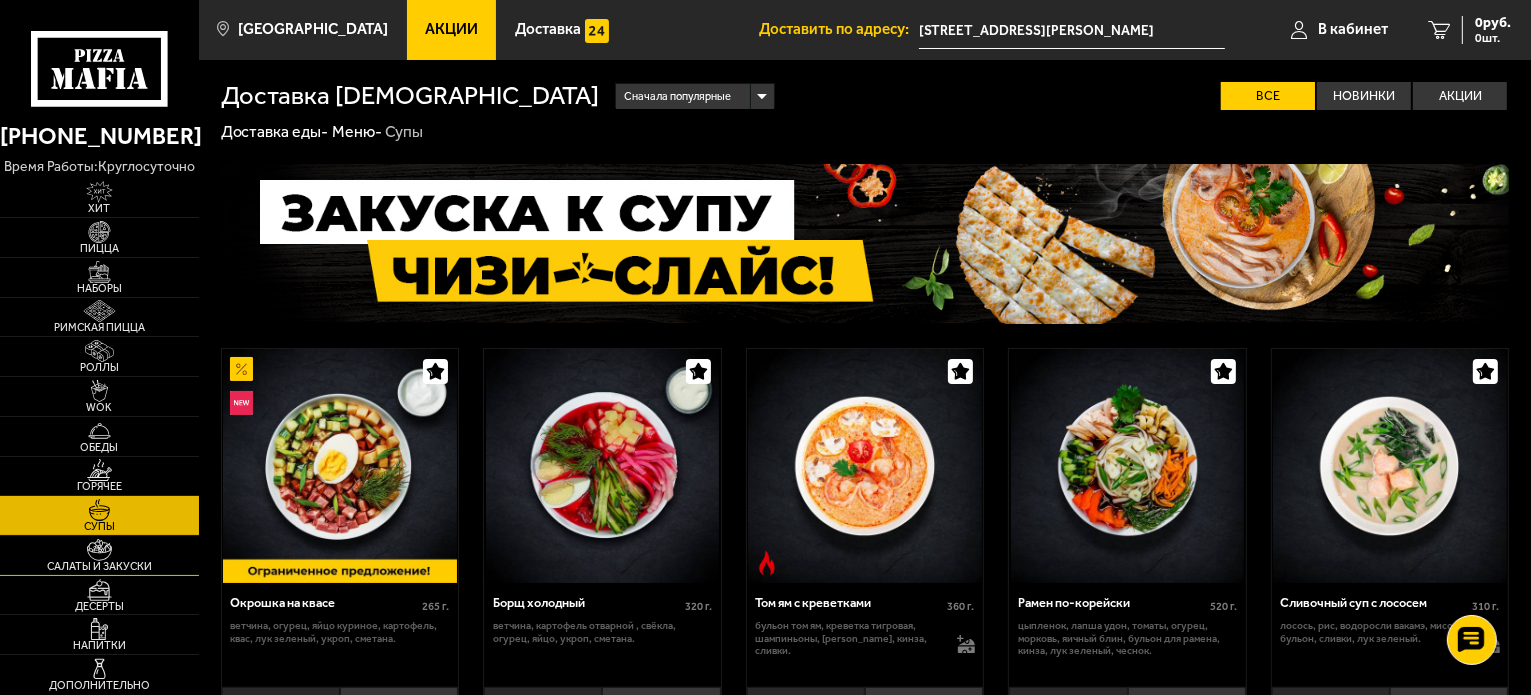 click at bounding box center (99, 550) 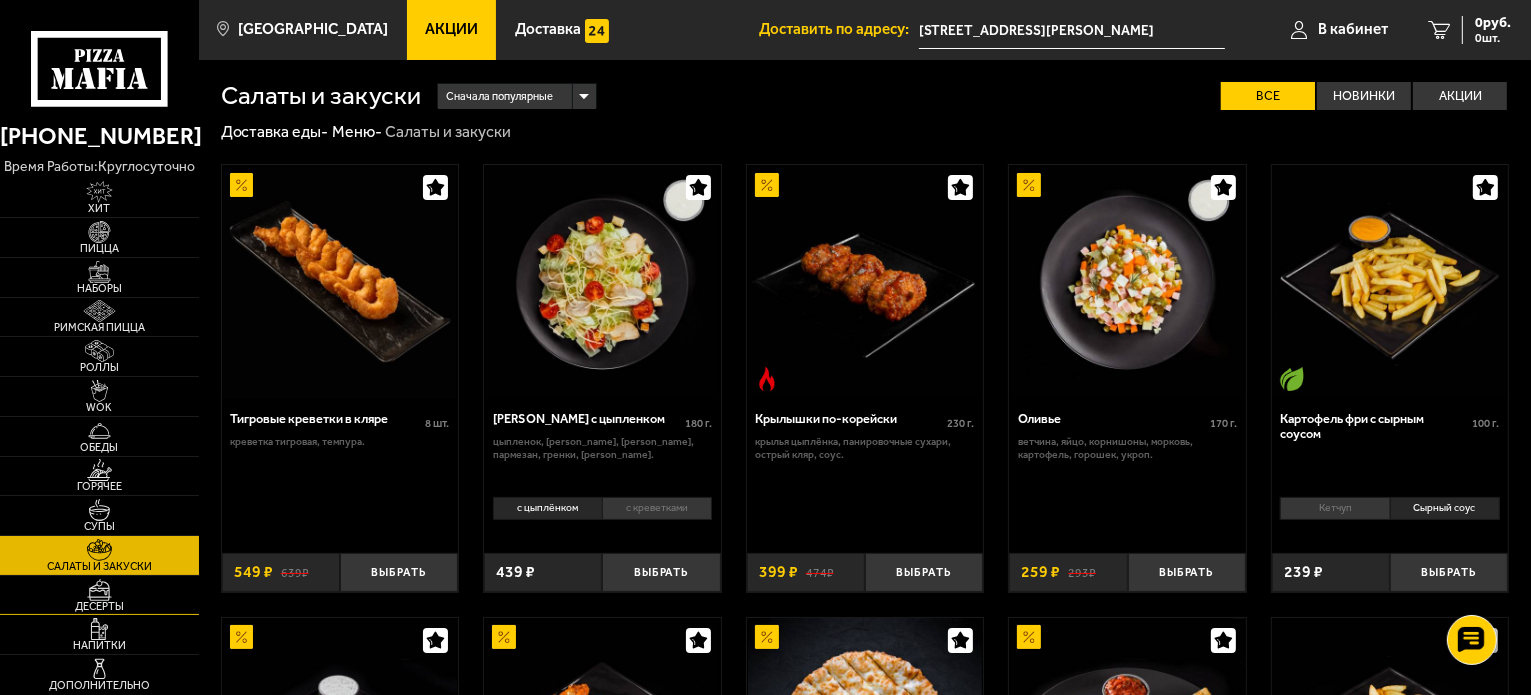 click at bounding box center (99, 590) 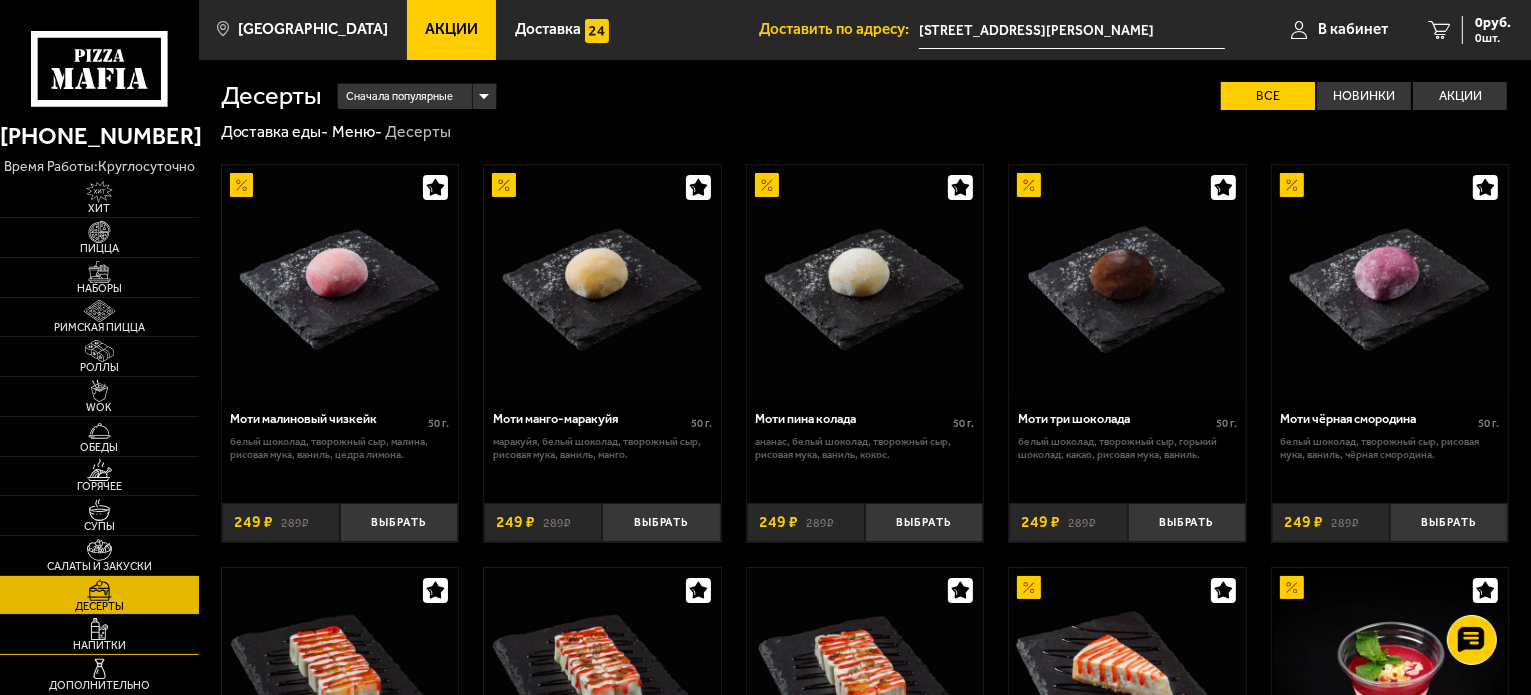 click at bounding box center (99, 629) 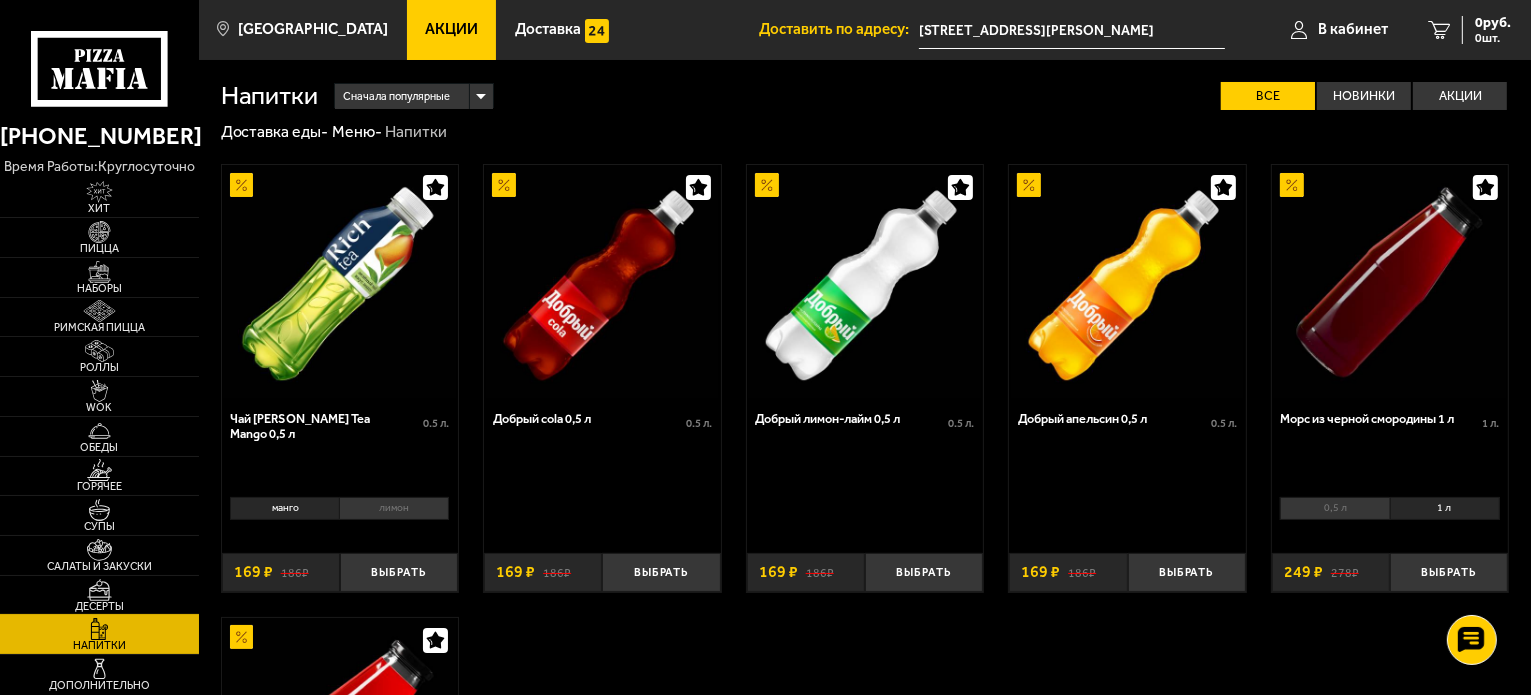 click at bounding box center (99, 590) 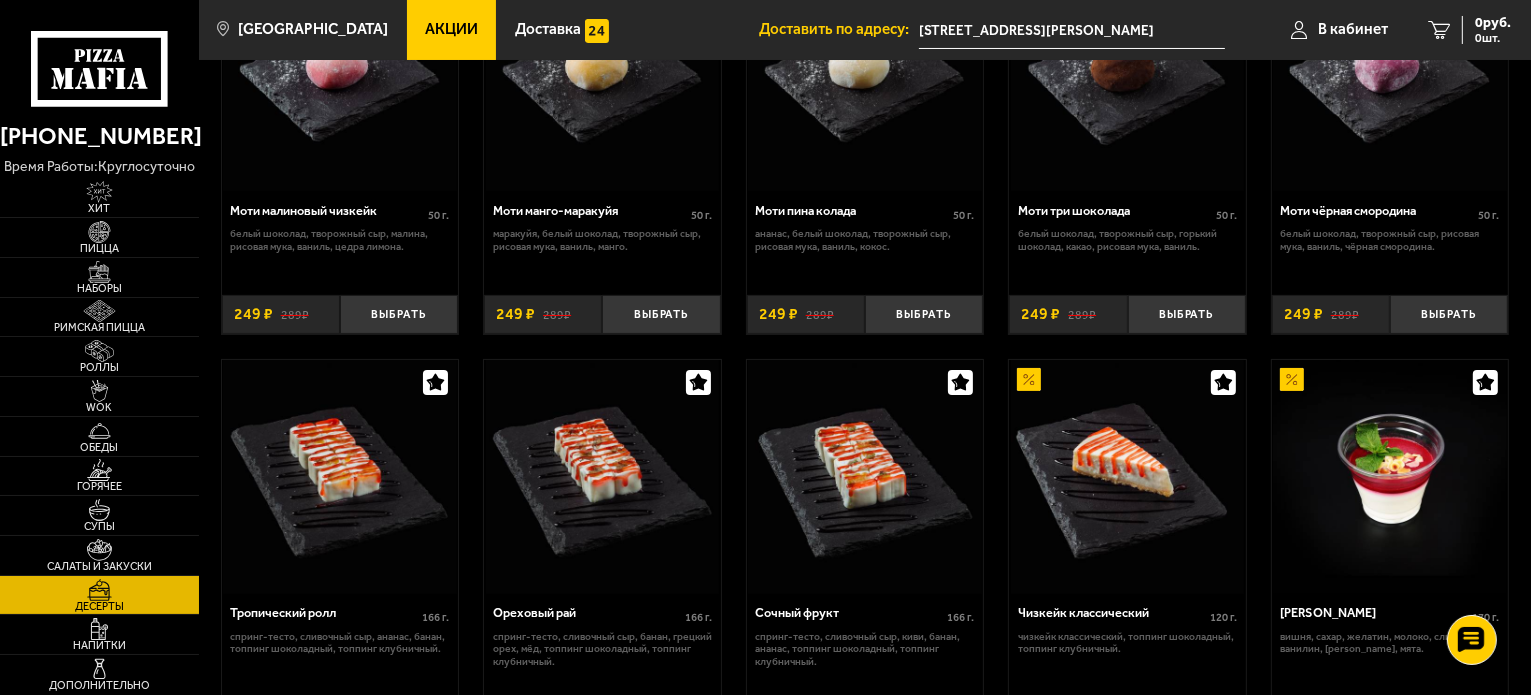 scroll, scrollTop: 300, scrollLeft: 0, axis: vertical 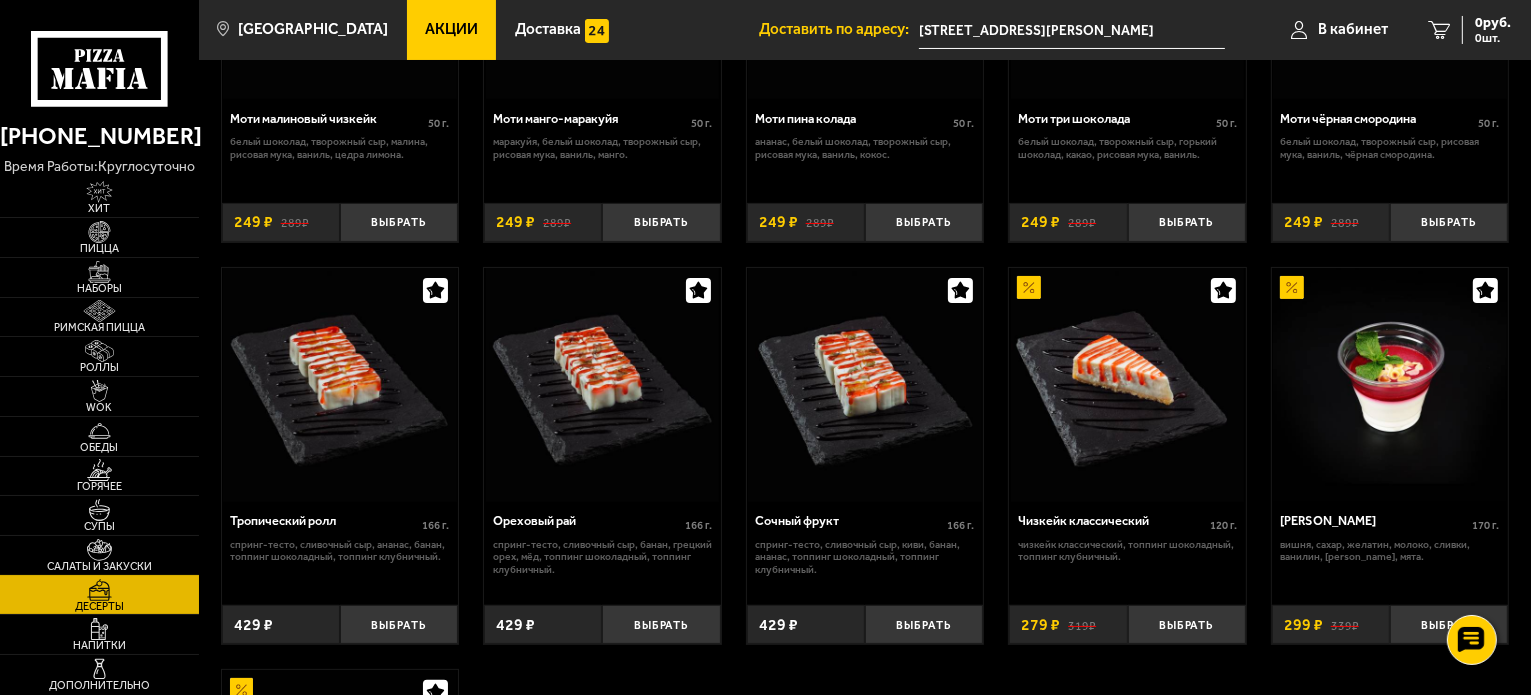 click at bounding box center [99, 550] 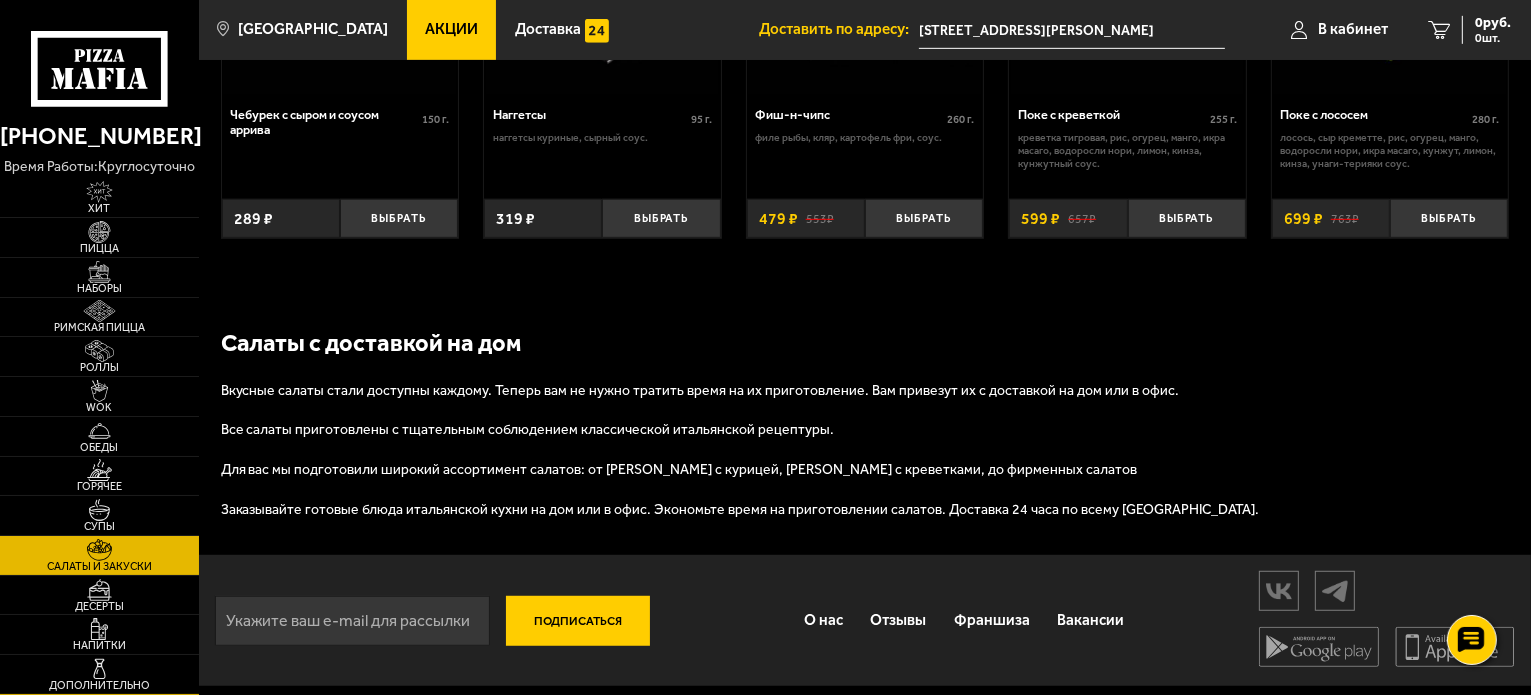 scroll, scrollTop: 1216, scrollLeft: 0, axis: vertical 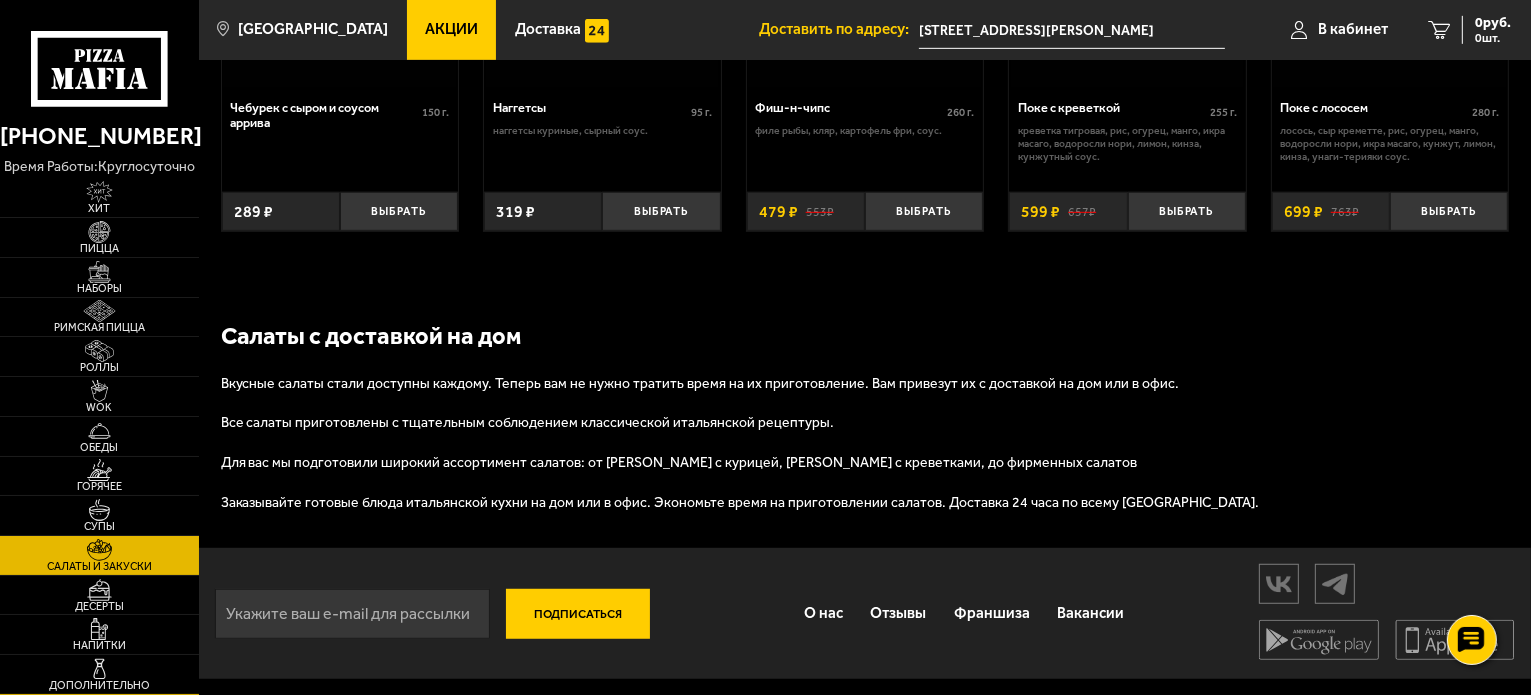 click on "Дополнительно" at bounding box center (99, 685) 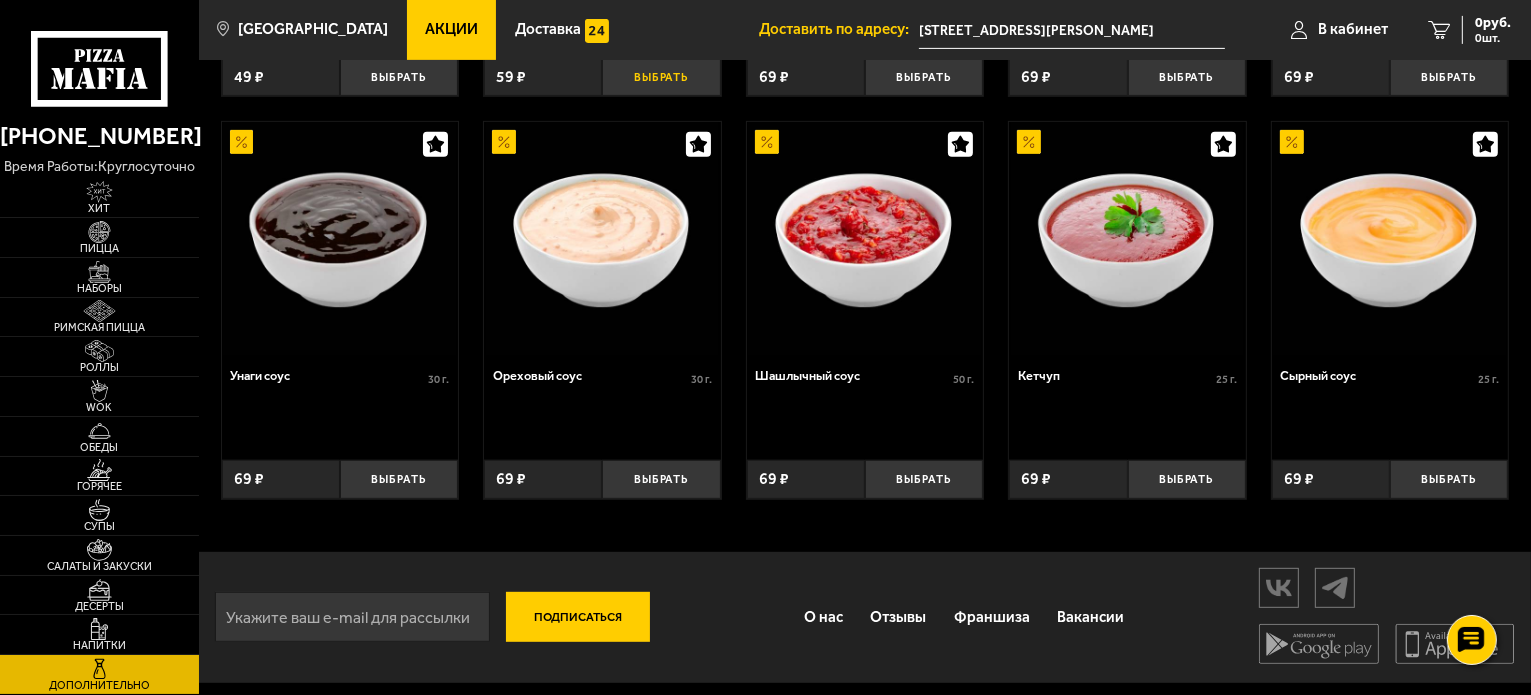 scroll, scrollTop: 853, scrollLeft: 0, axis: vertical 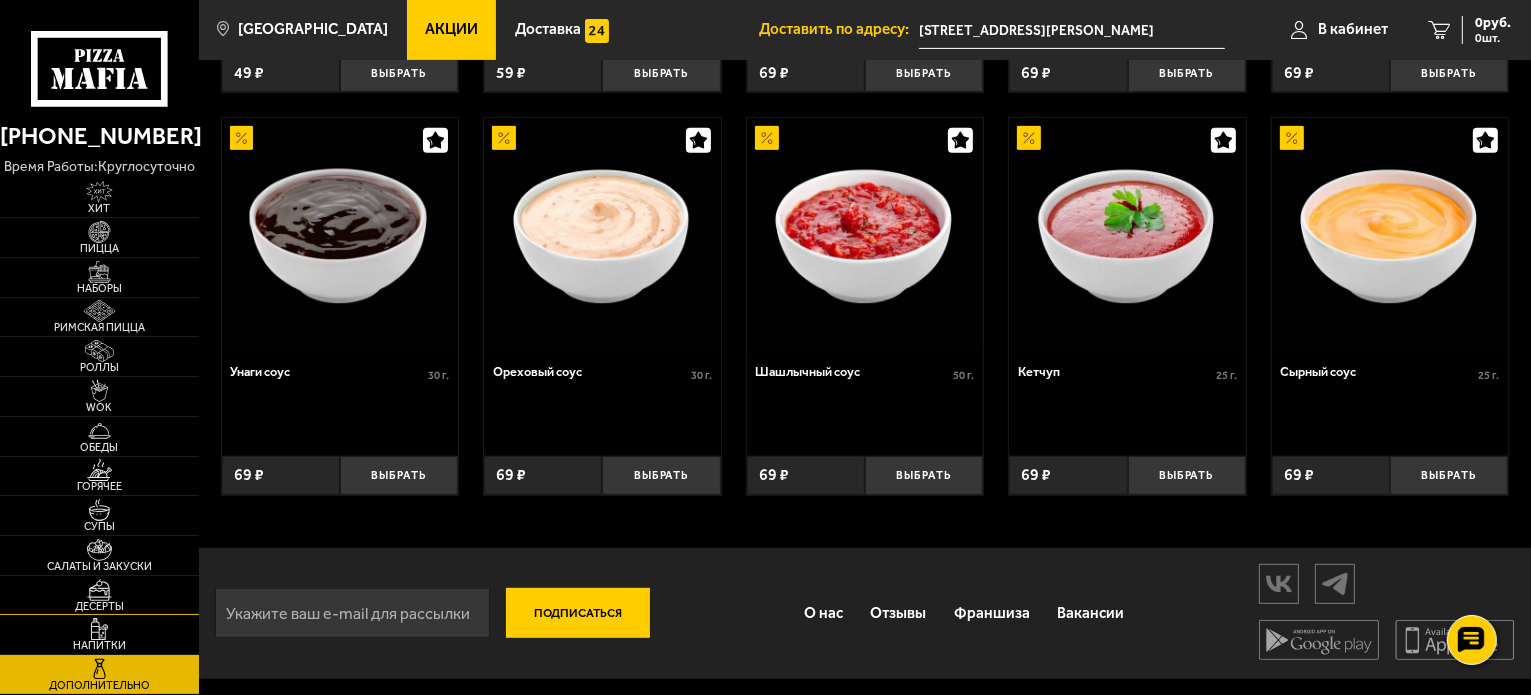click on "Десерты" at bounding box center [99, 595] 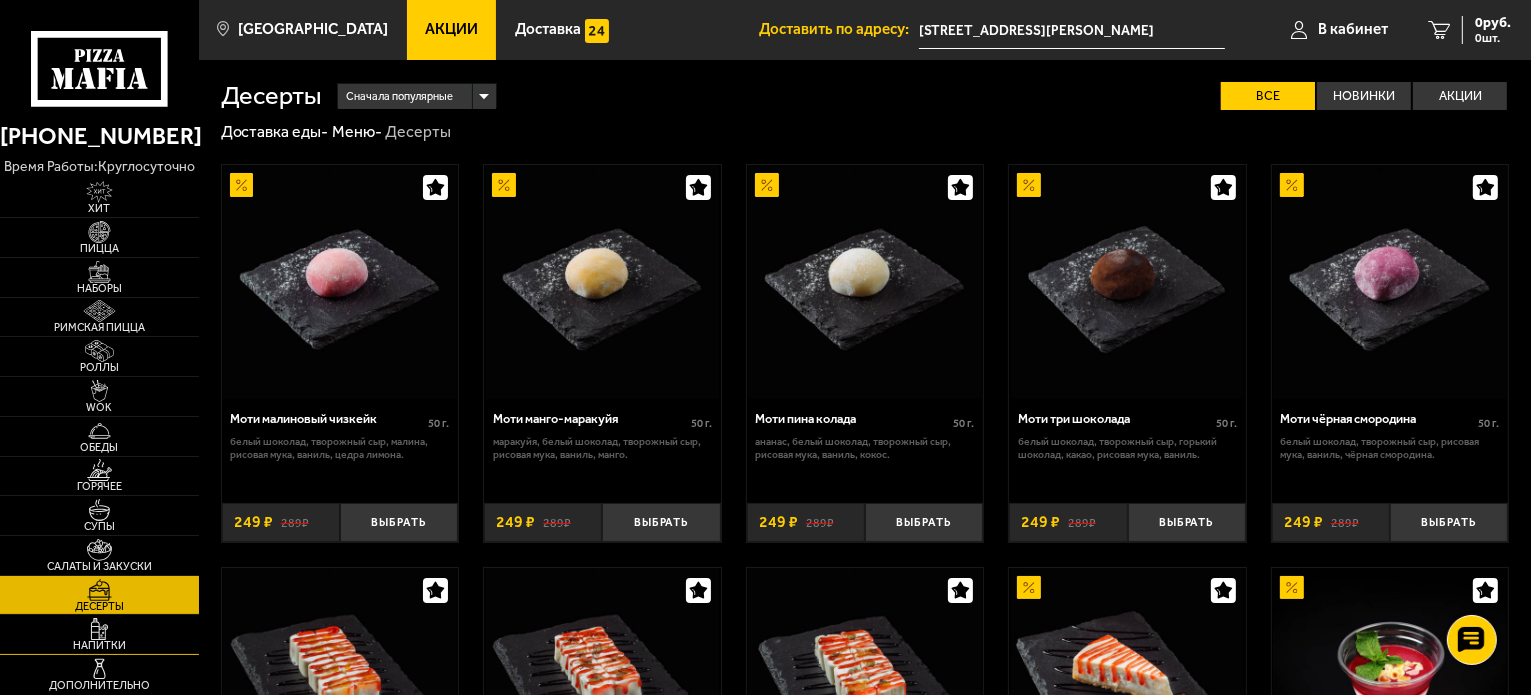 click at bounding box center [99, 629] 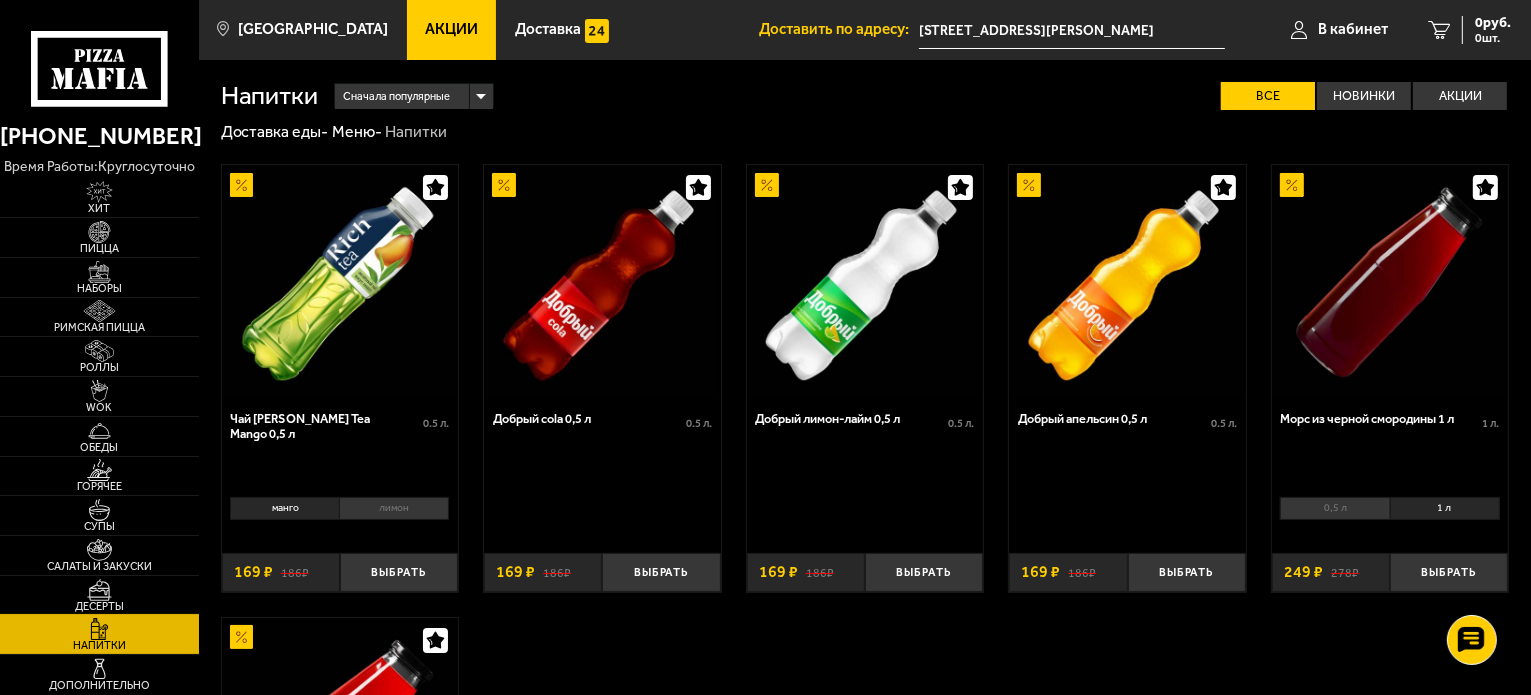 click at bounding box center (99, 590) 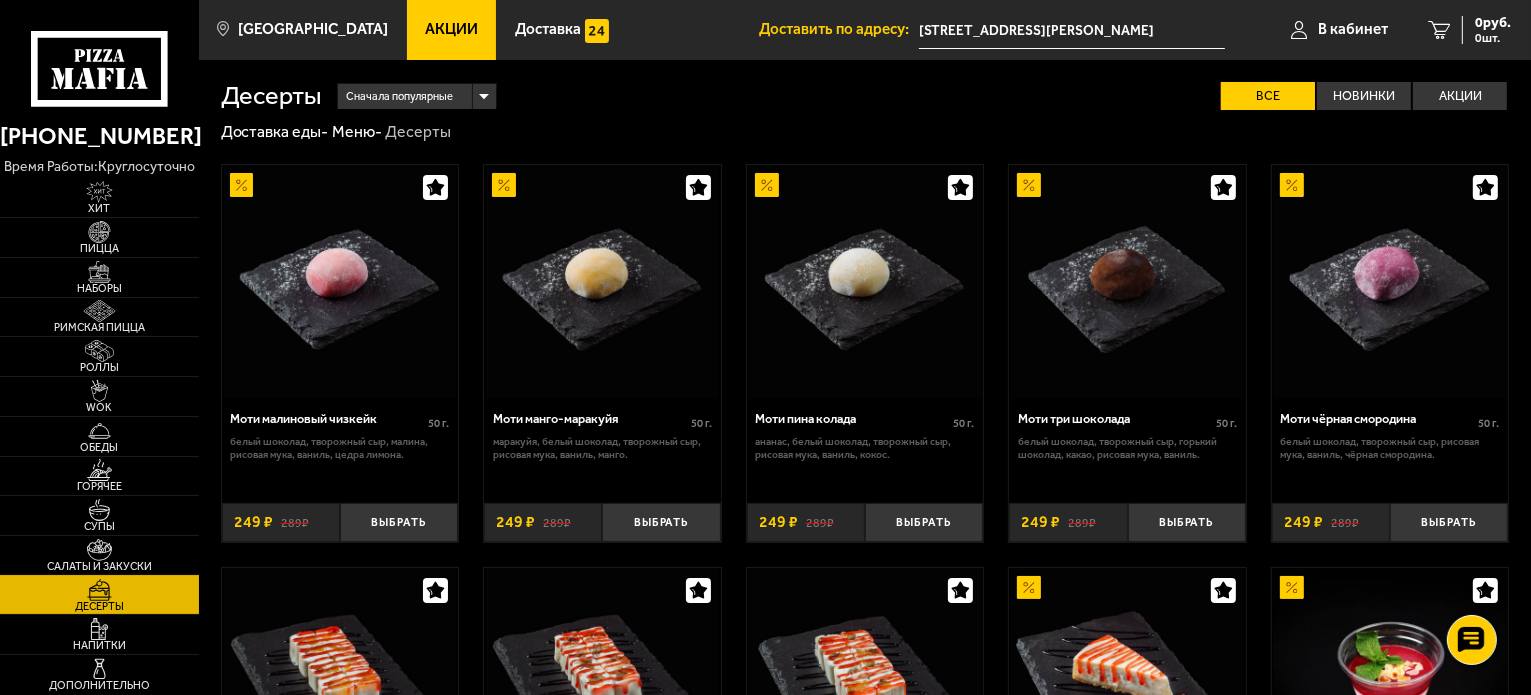 click on "Салаты и закуски" at bounding box center [99, 555] 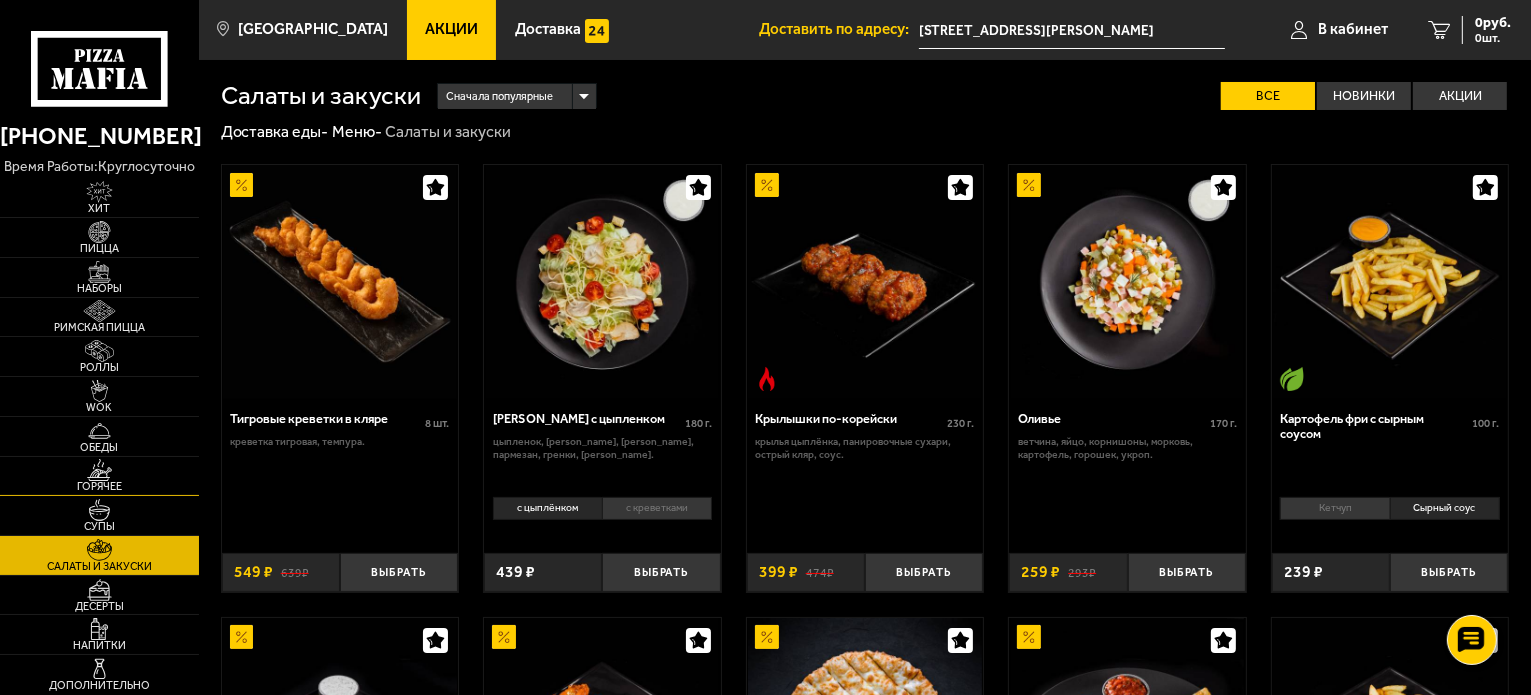 click at bounding box center [99, 470] 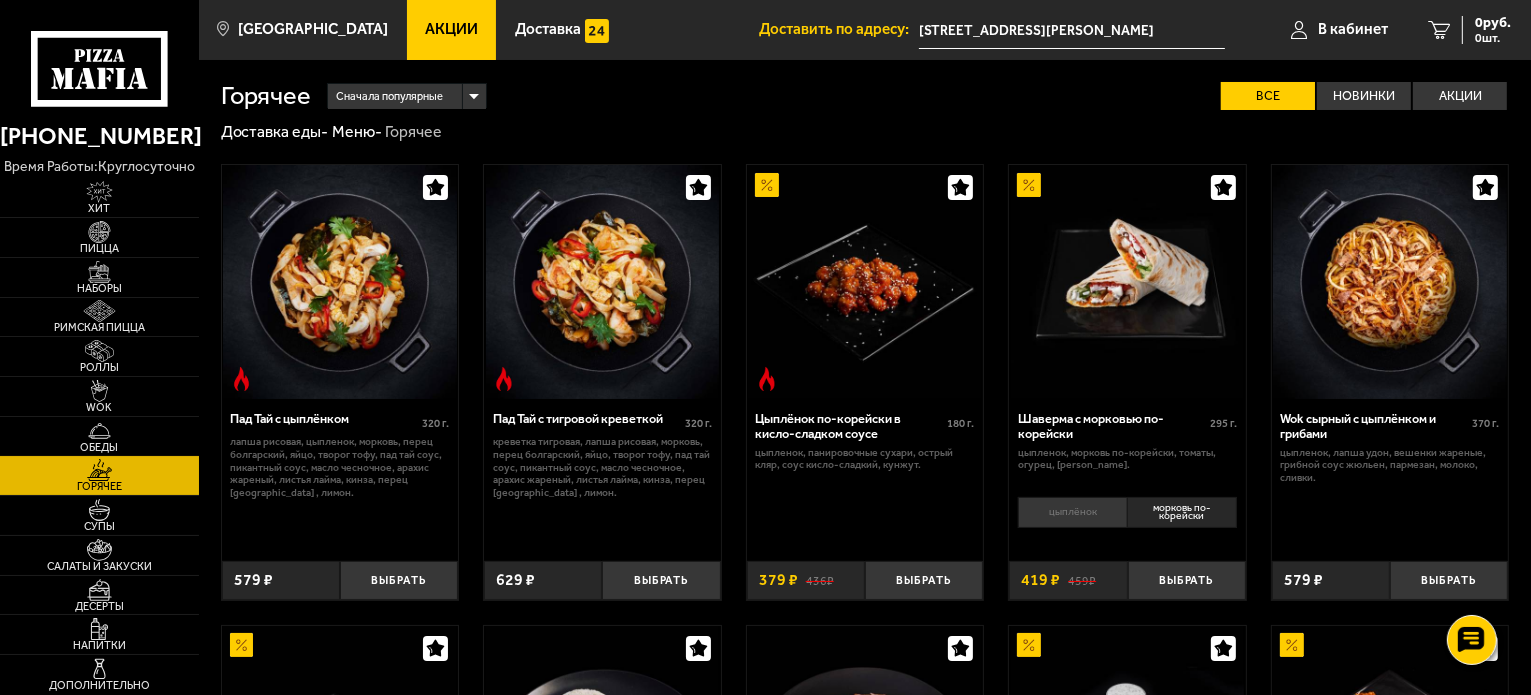 click on "Обеды" at bounding box center (99, 436) 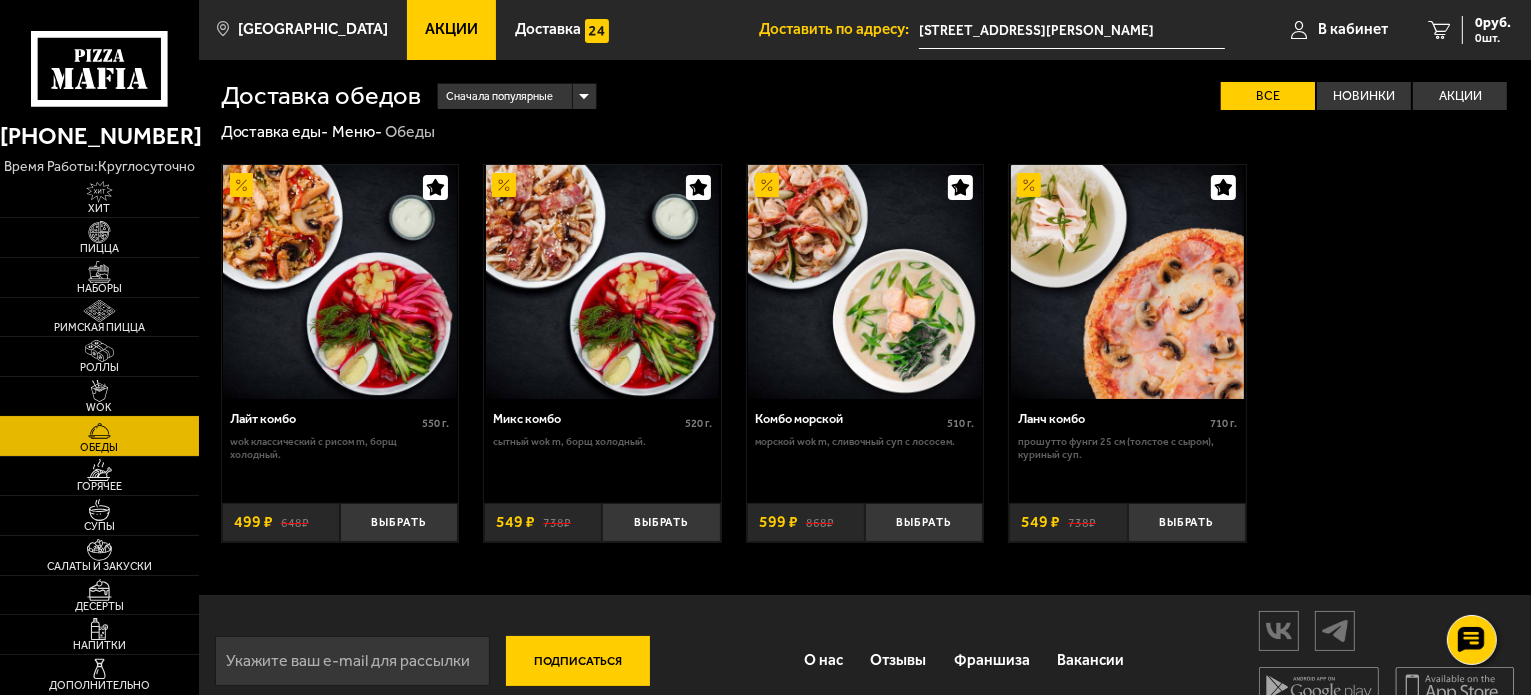 click at bounding box center [99, 391] 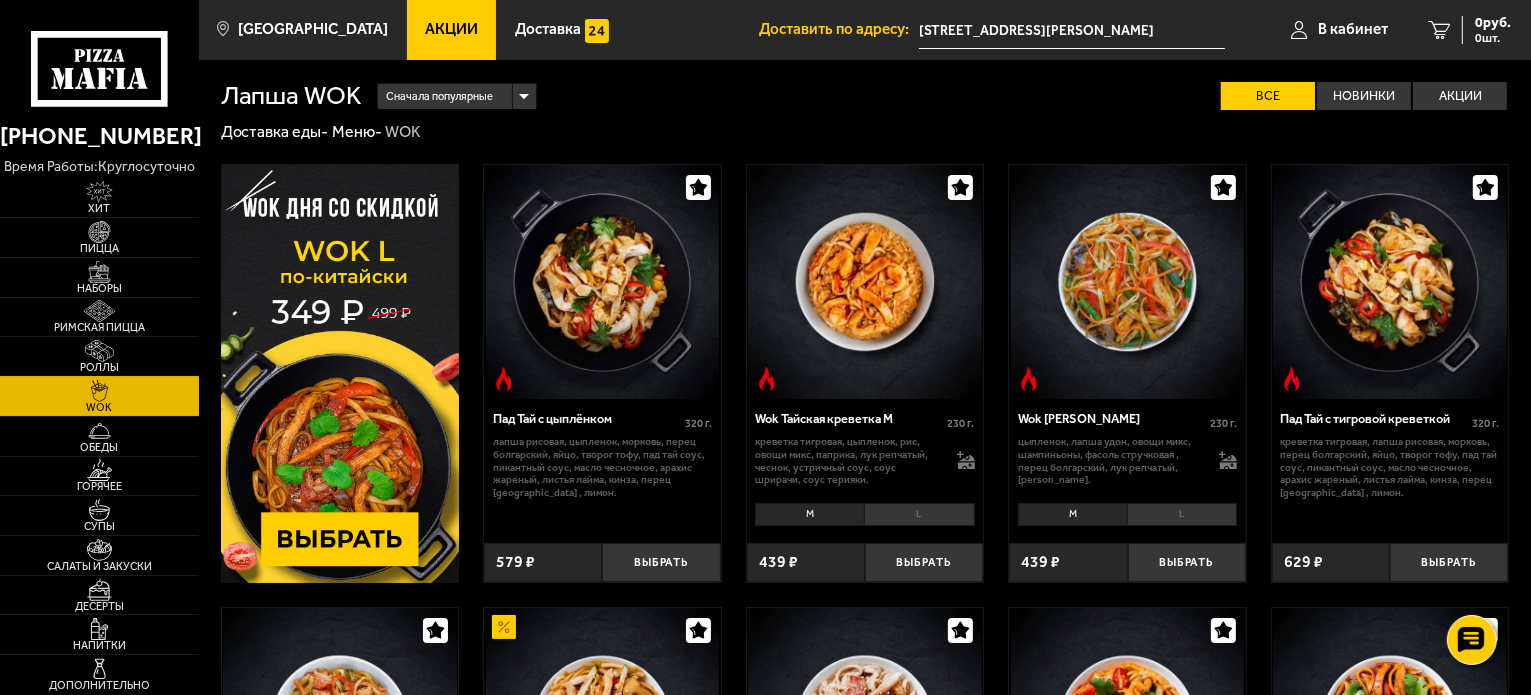 click at bounding box center [99, 351] 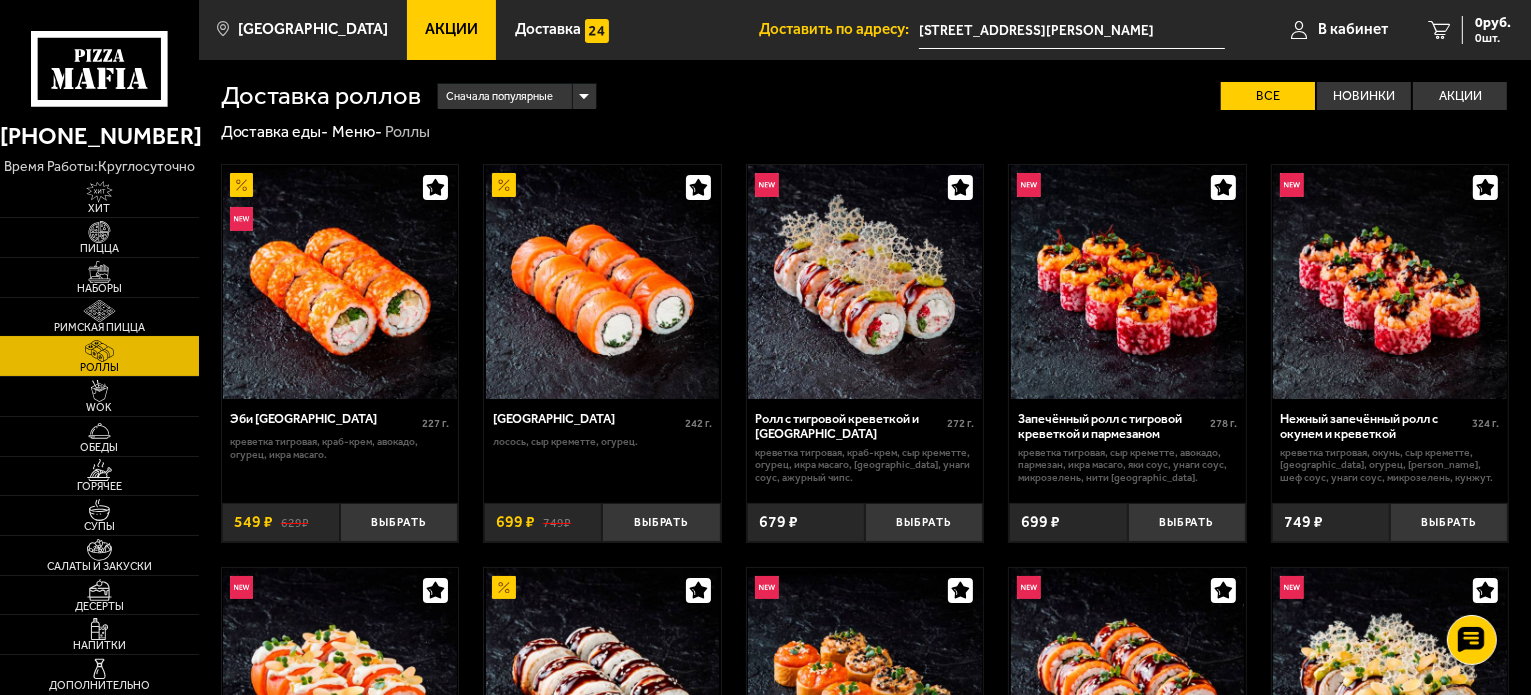 click at bounding box center [99, 311] 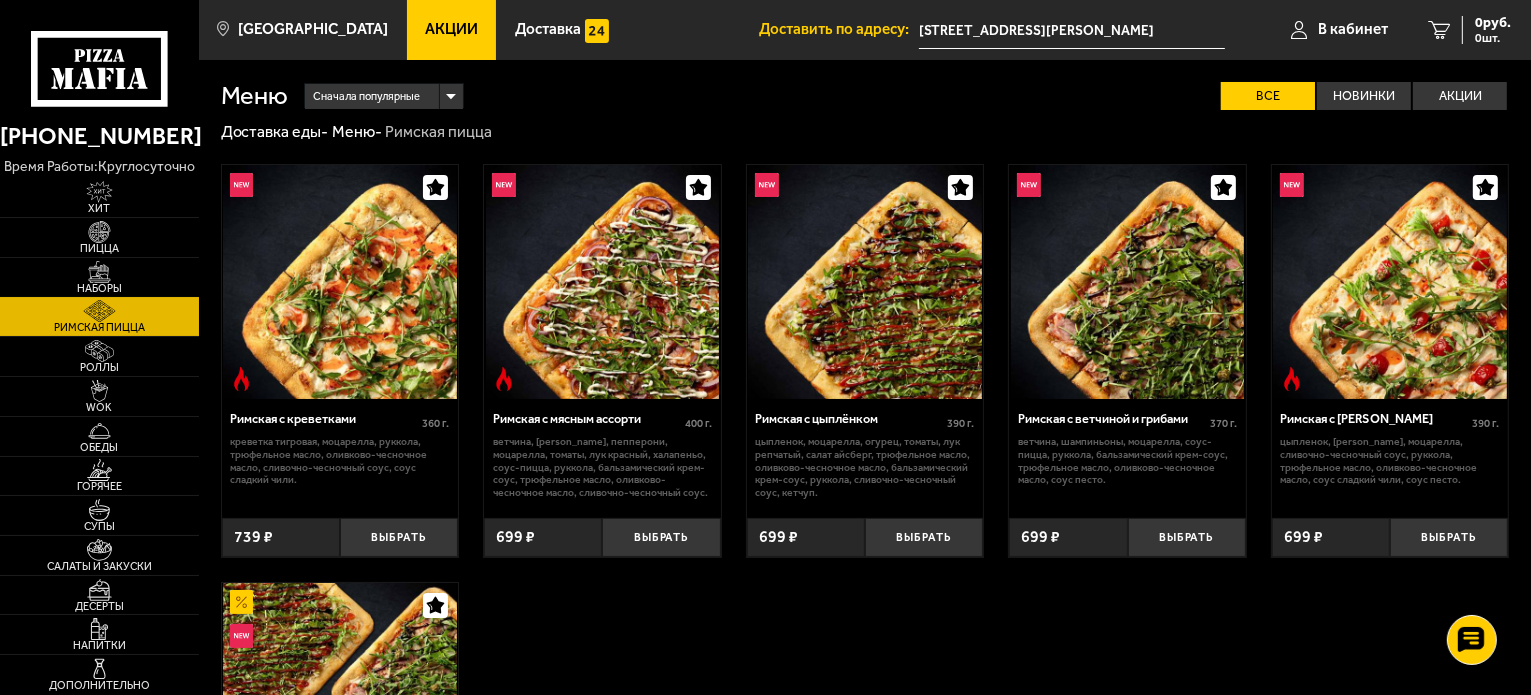click at bounding box center (99, 272) 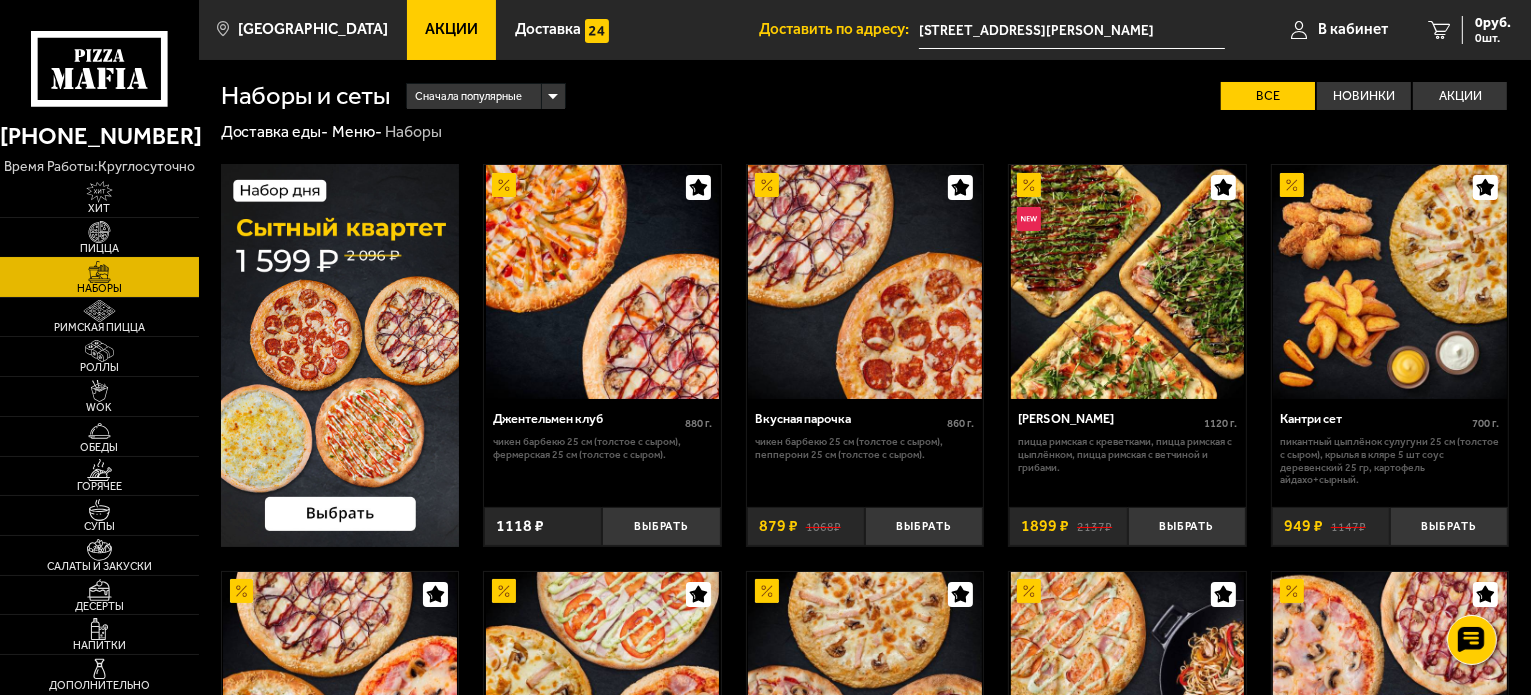 click at bounding box center (99, 232) 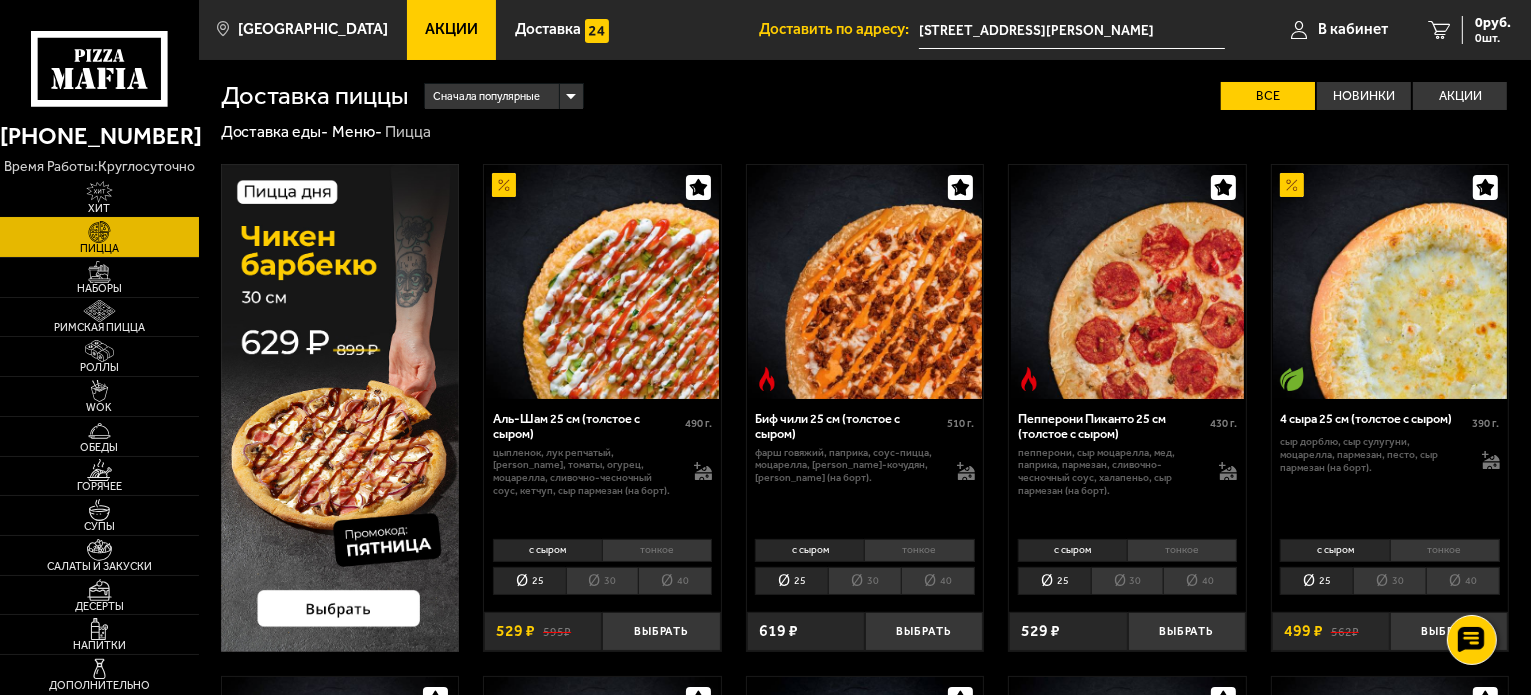 click at bounding box center [99, 192] 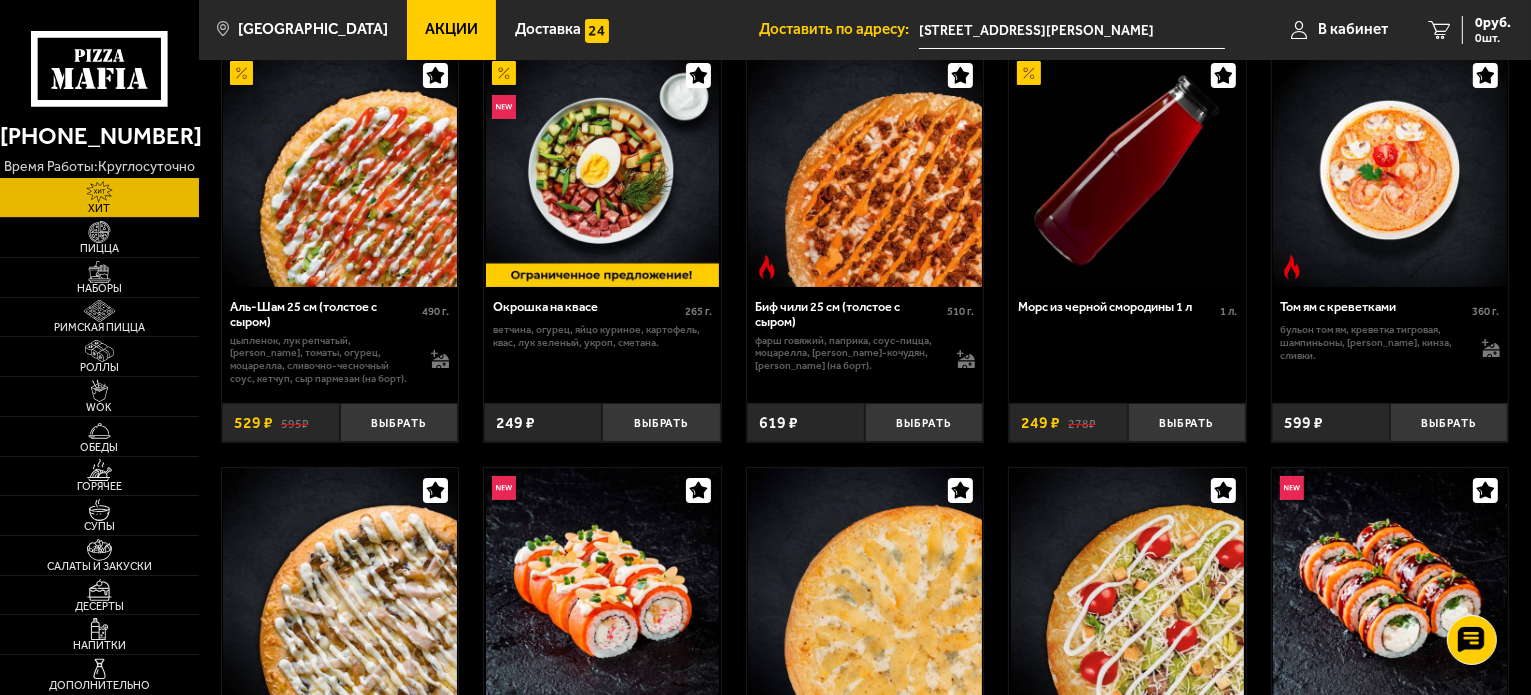 scroll, scrollTop: 0, scrollLeft: 0, axis: both 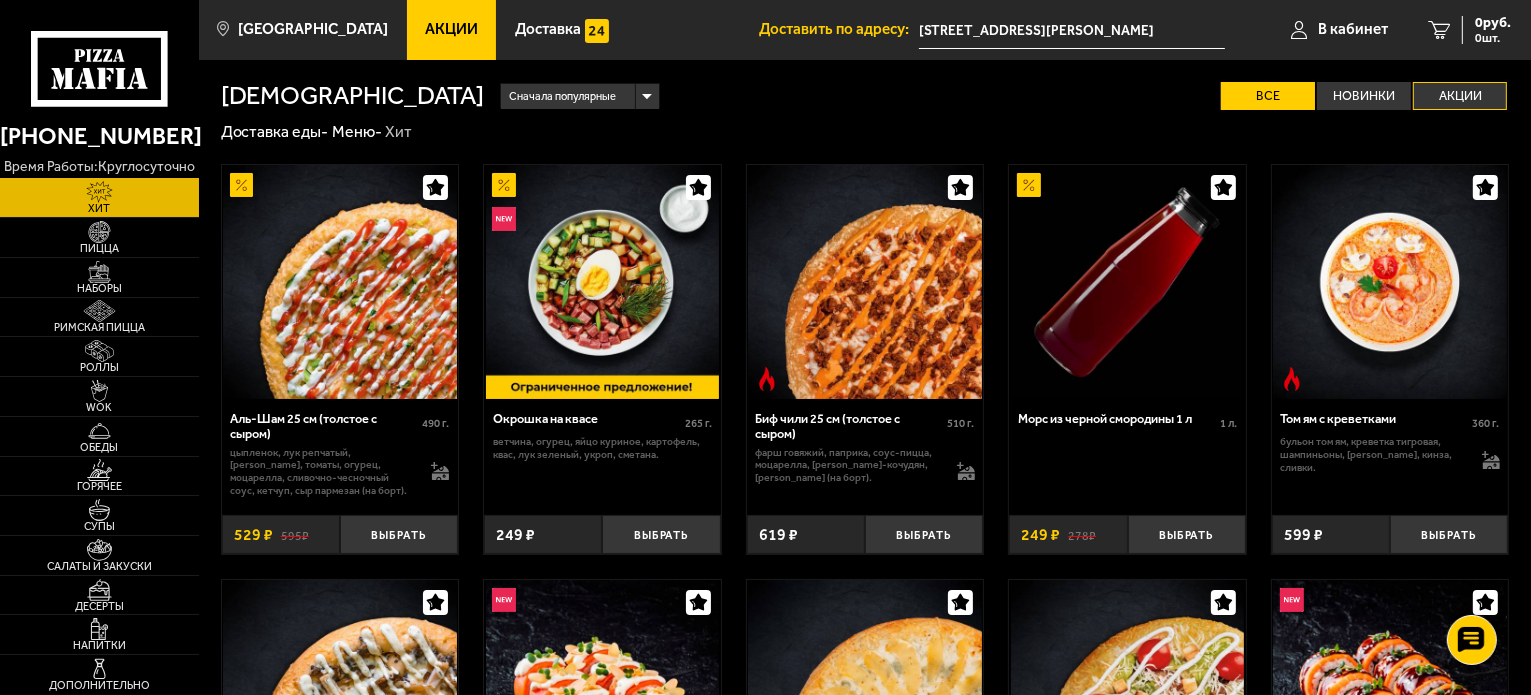 click on "Акции" at bounding box center (1460, 96) 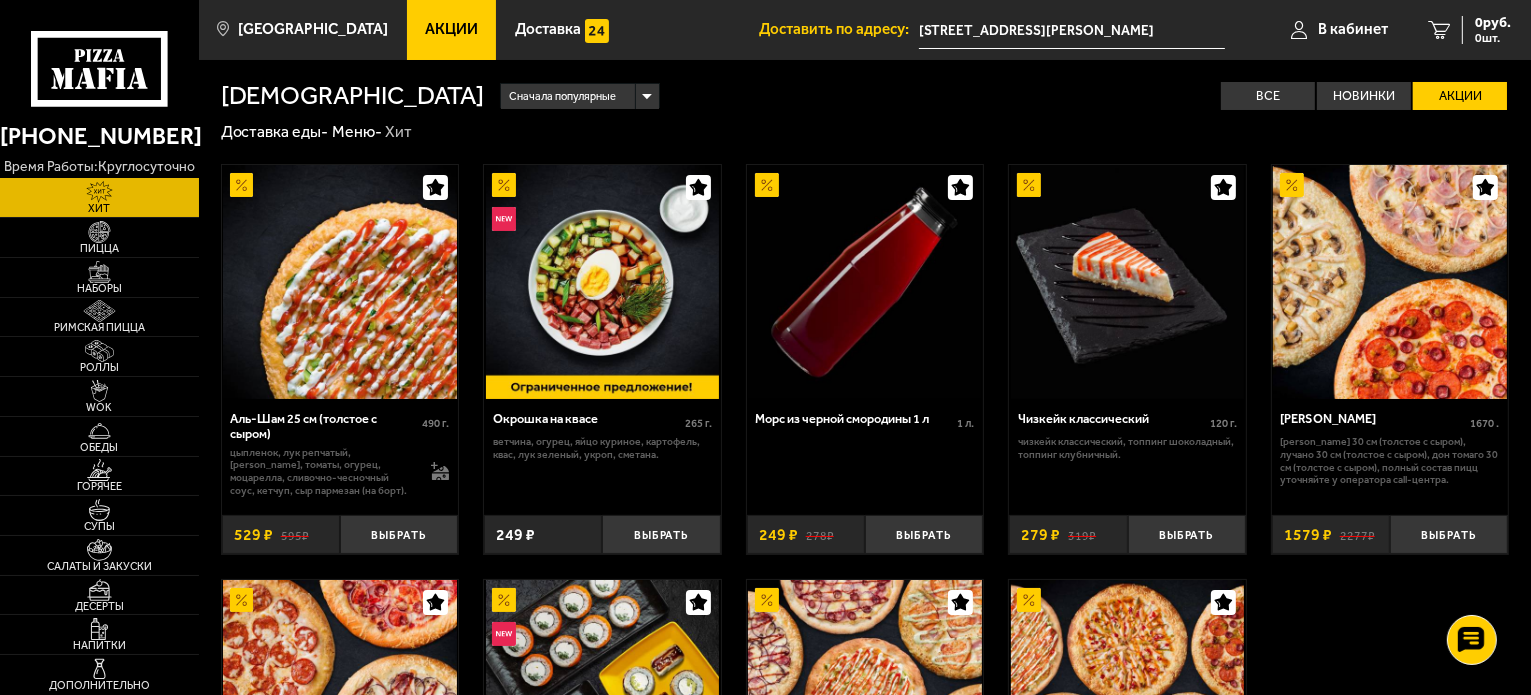 click on "Сначала популярные" at bounding box center (562, 97) 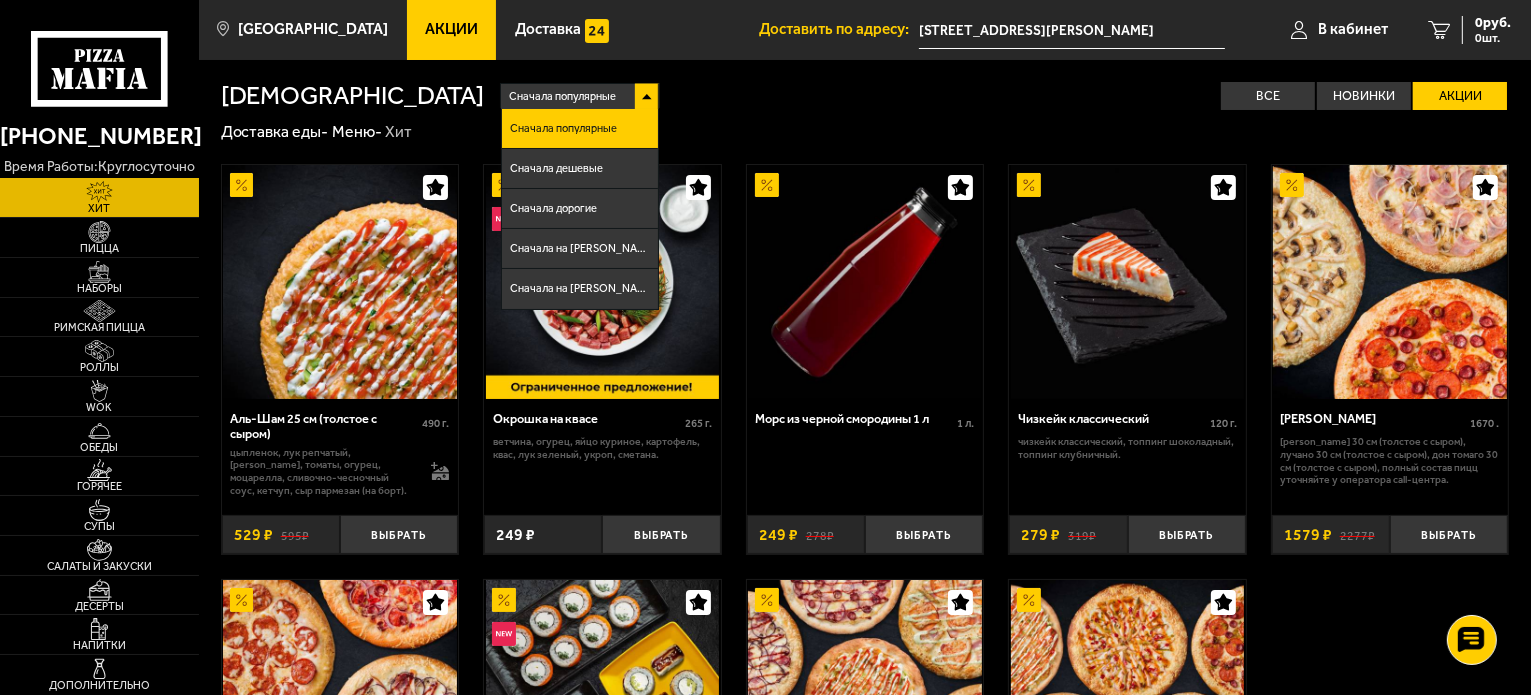 click on "Сначала популярные Сначала популярные Сначала дешевые Сначала дорогие Сначала на А Сначала на Я Все Новинки Акции Пожелания Острое блюдо цыпленок лук репчатый салат айсберг томаты огурец моцарелла сливочно-чесночный соус кетчуп сыр пармезан (на борт) ветчина яйцо куриное картофель квас лук зеленый укроп сметана фарш говяжий паприка соус-пицца соус майонез-кочудян бульон том ям креветка тигровая шампиньоны томаты черри кинза сливки сыр сулугуни вешенки жареные жареный лук грибной соус Жюльен лосось окунь в темпуре краб-крем микрозелень миндаль" at bounding box center [997, 96] 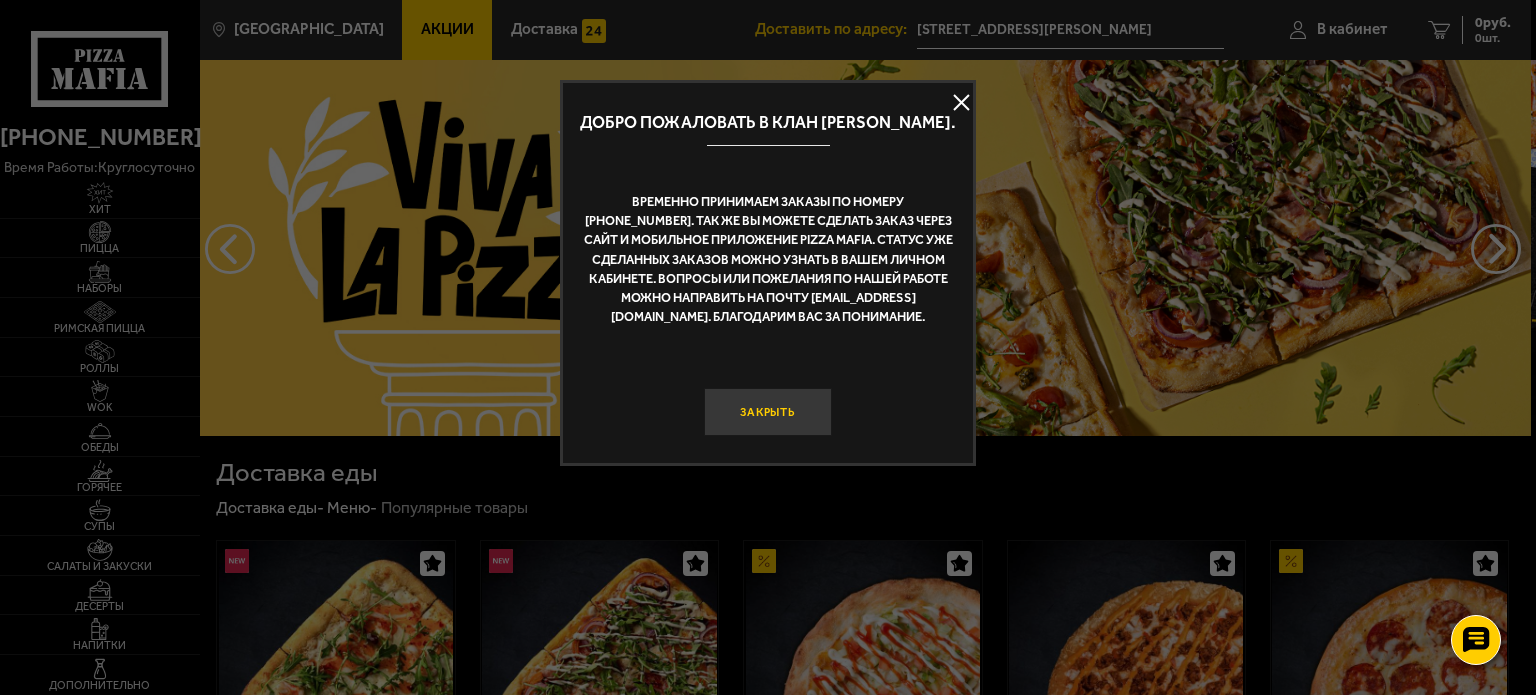 click on "Закрыть" at bounding box center [768, 412] 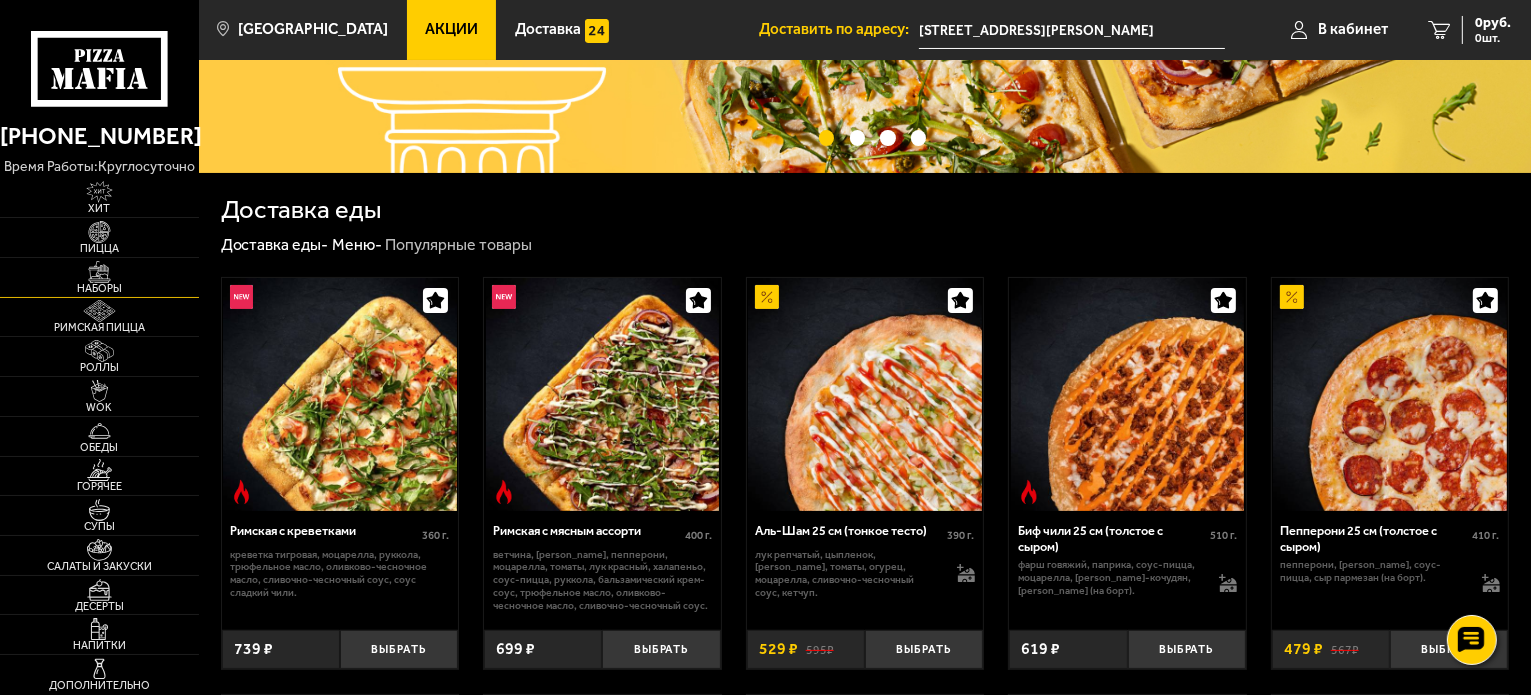 scroll, scrollTop: 100, scrollLeft: 0, axis: vertical 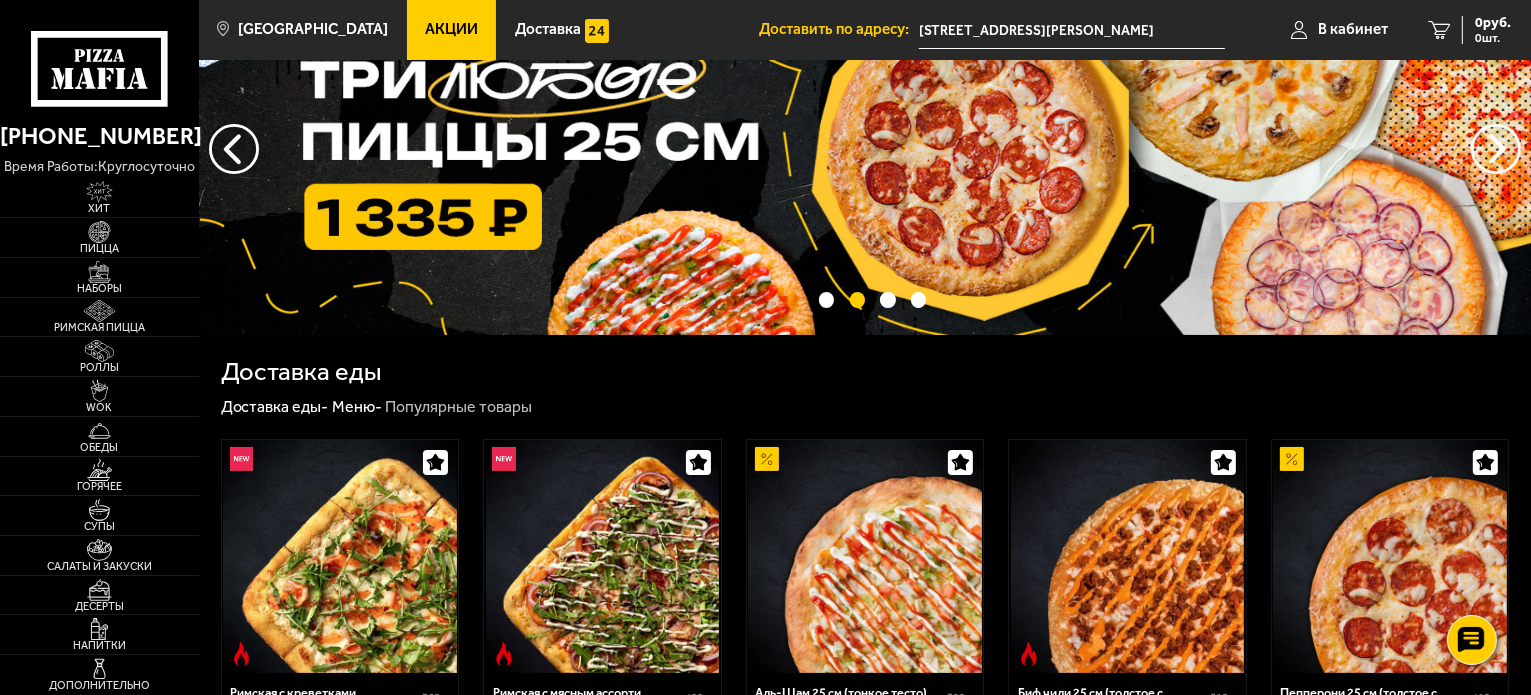 click 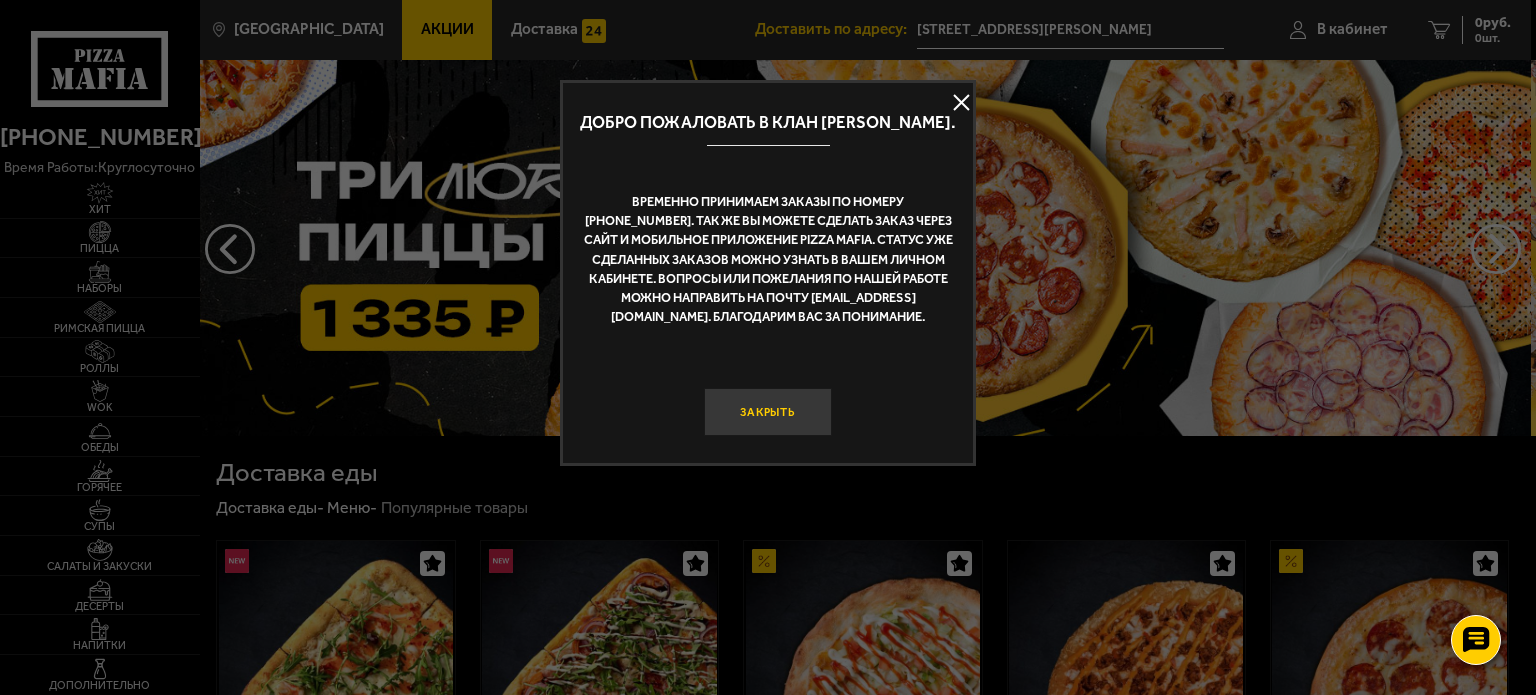 click on "Закрыть" at bounding box center (768, 412) 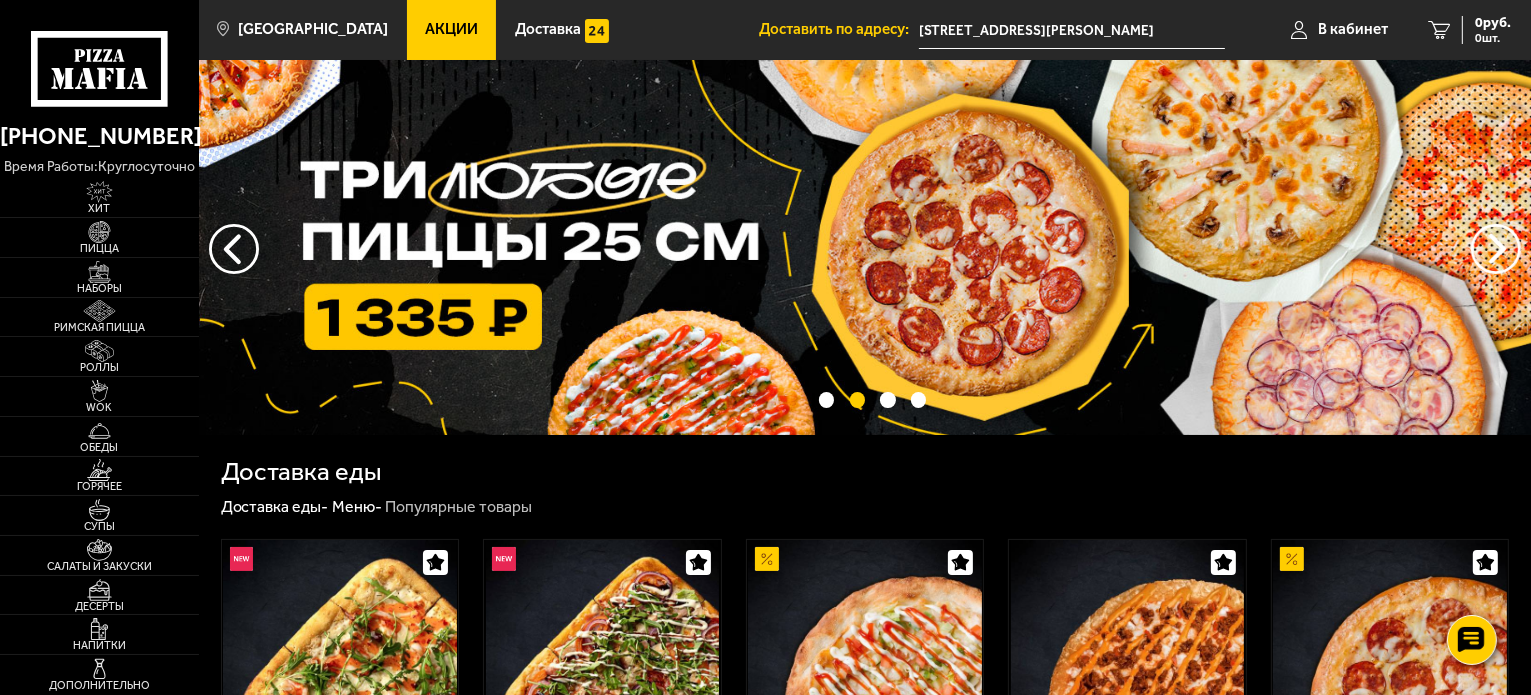 click on "Акции" at bounding box center [451, 29] 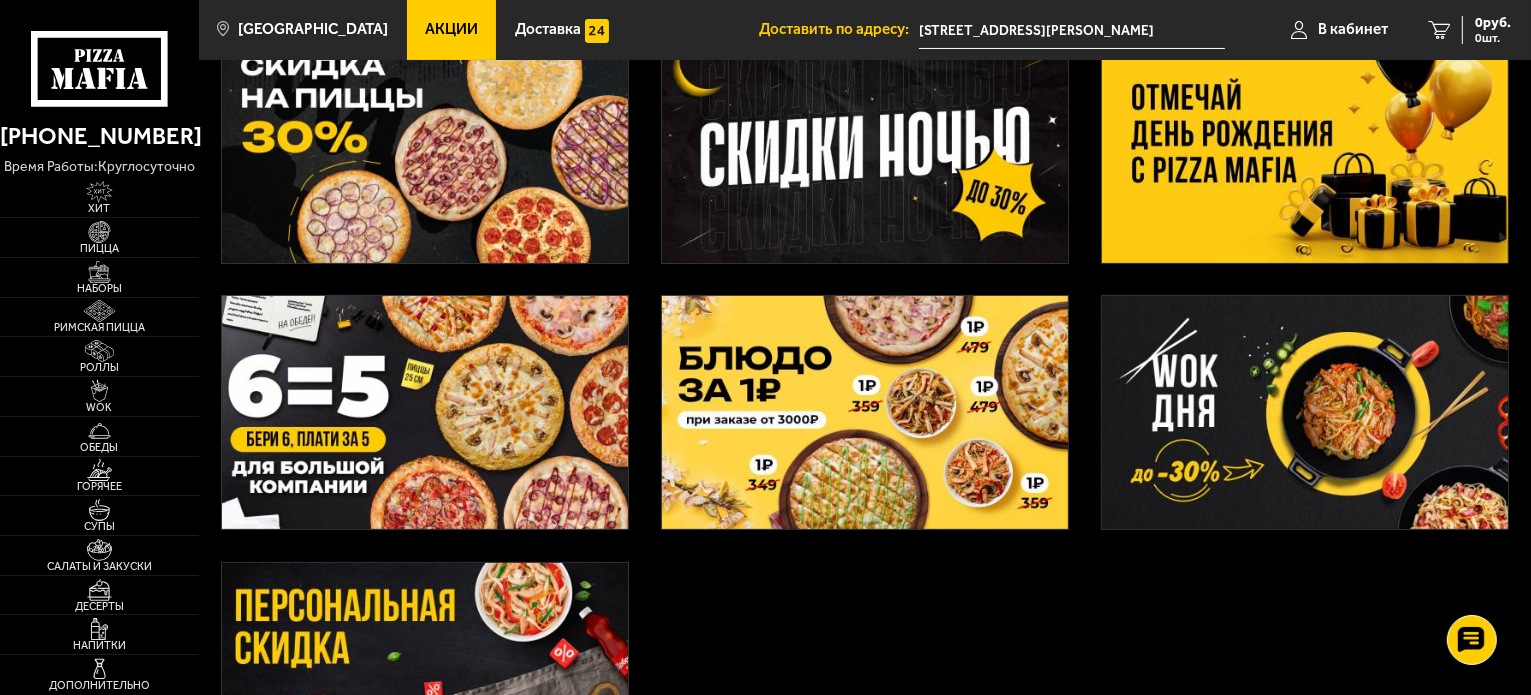 scroll, scrollTop: 0, scrollLeft: 0, axis: both 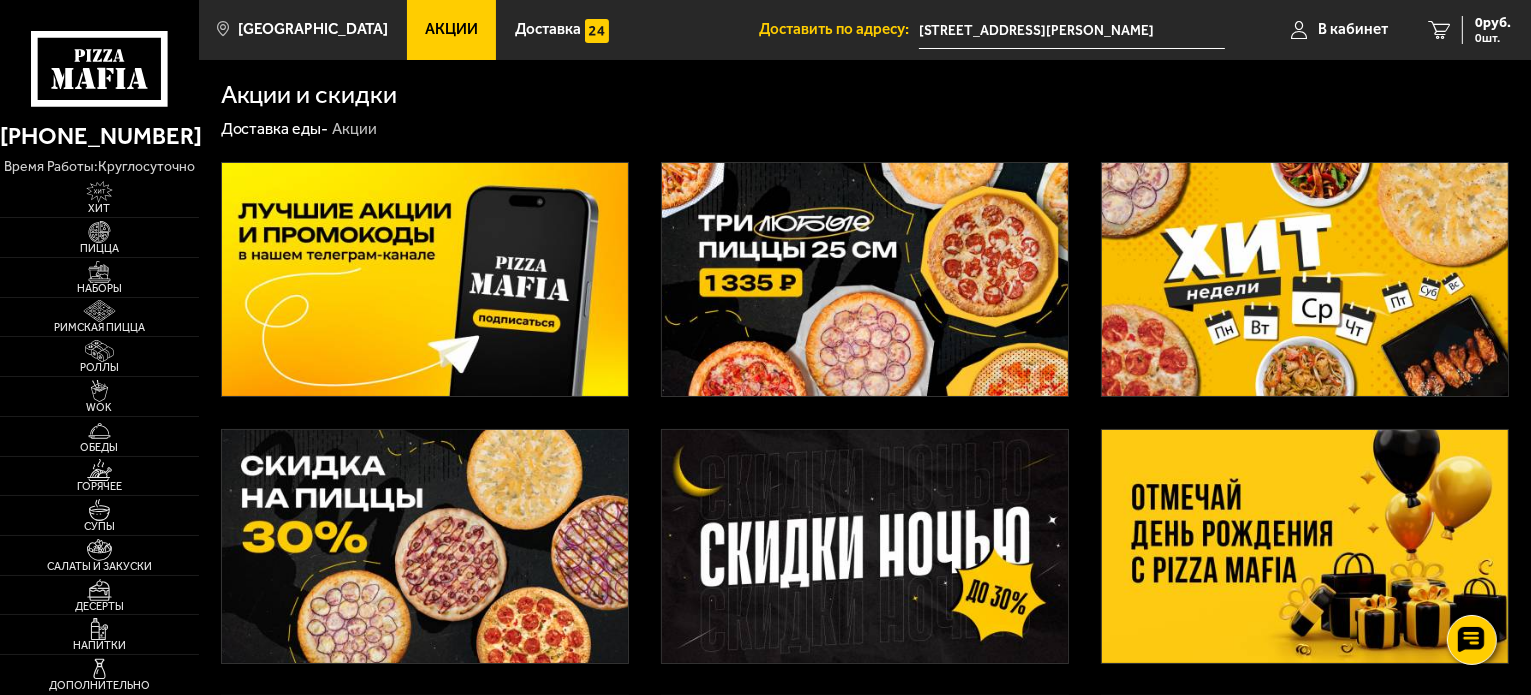 click at bounding box center (1305, 279) 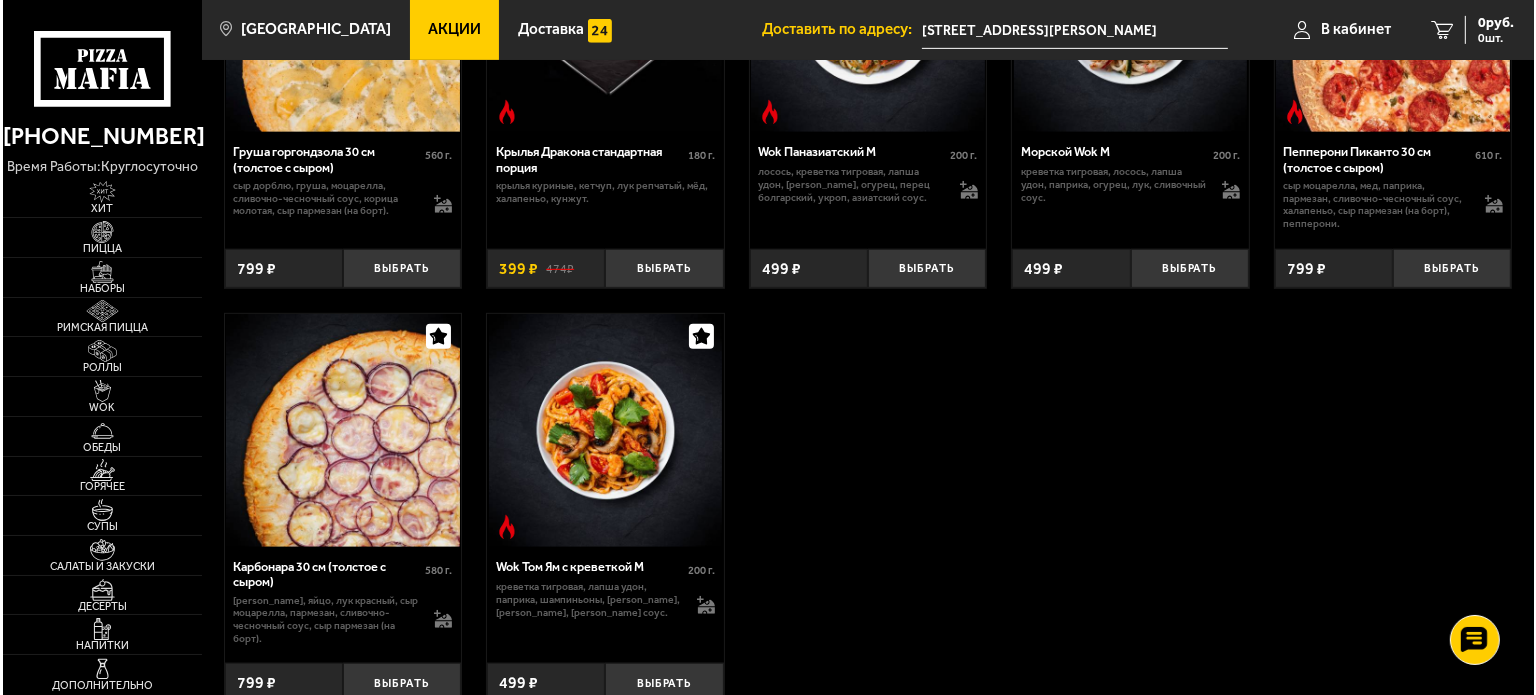 scroll, scrollTop: 900, scrollLeft: 0, axis: vertical 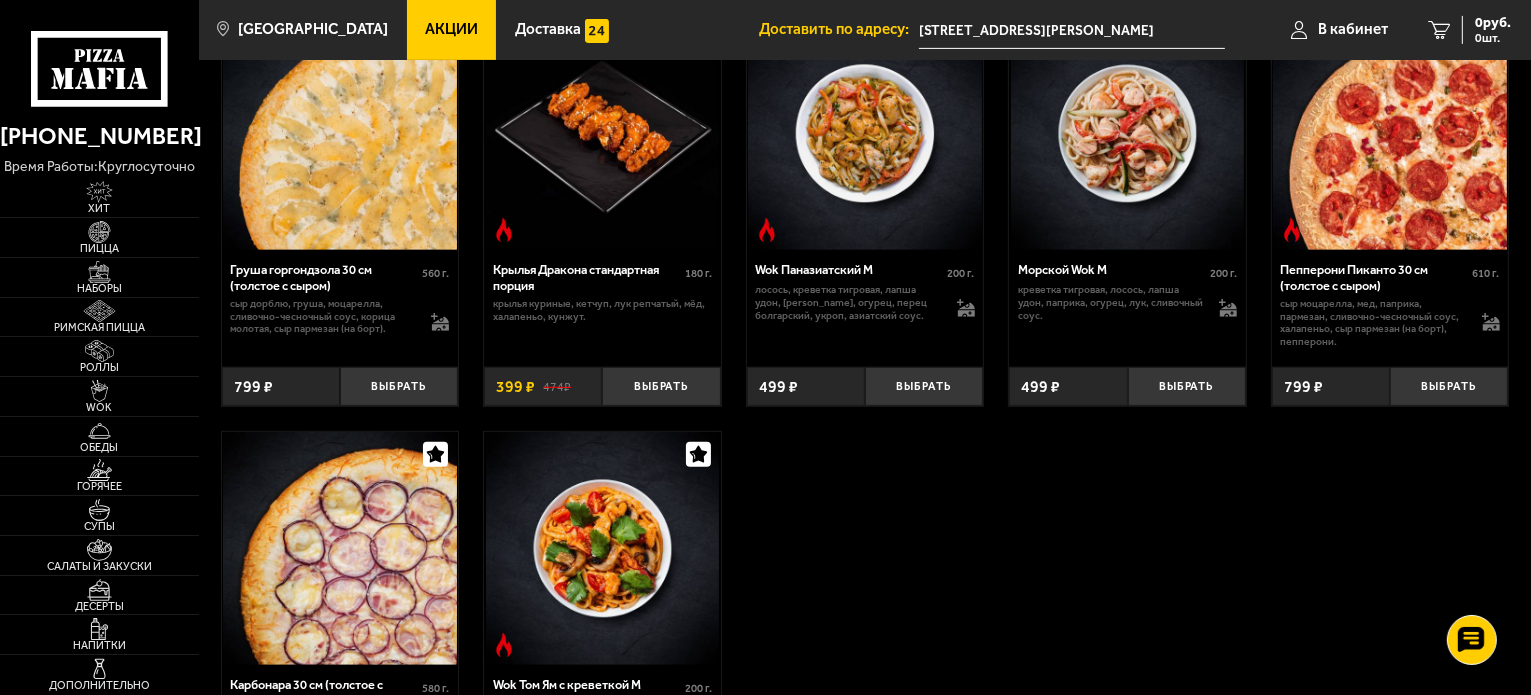 click on "Пепперони Пиканто 30 см (толстое с сыром)" at bounding box center (1376, 277) 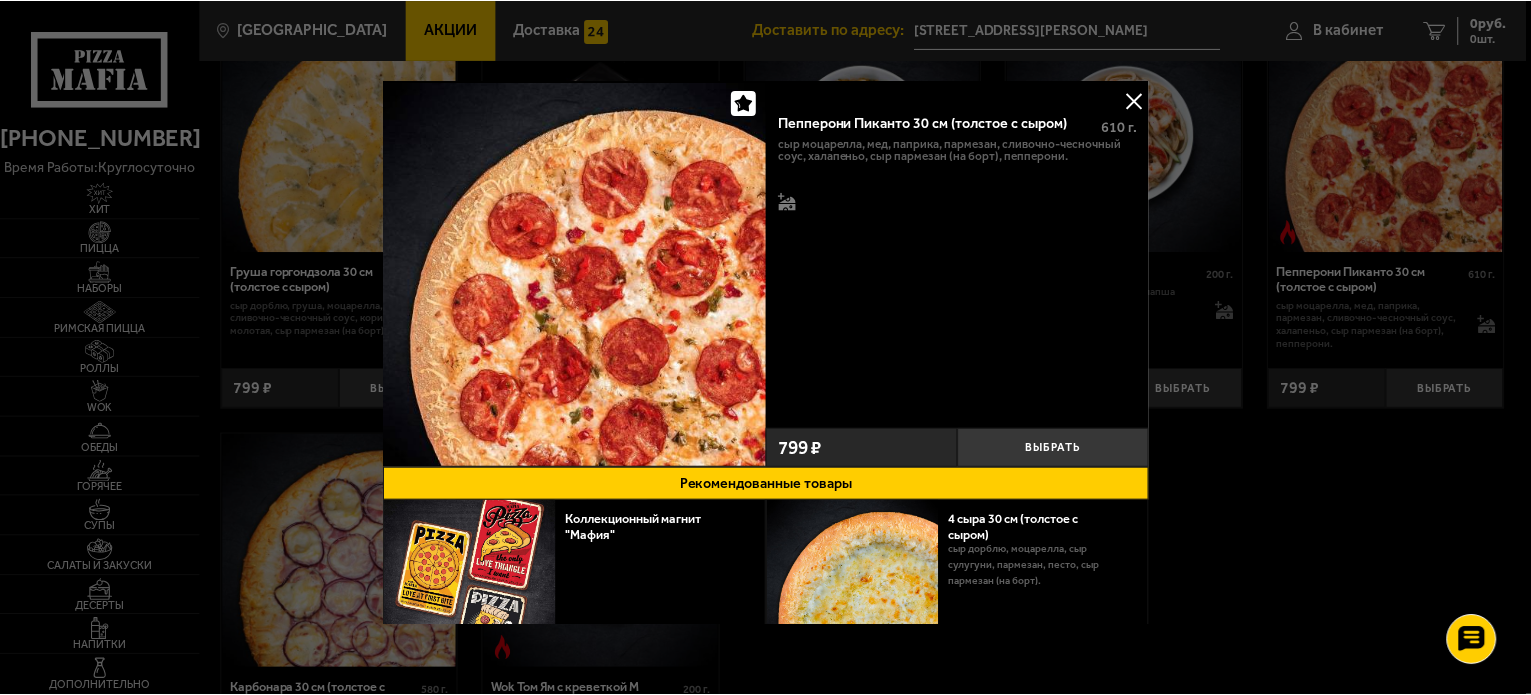 scroll, scrollTop: 0, scrollLeft: 0, axis: both 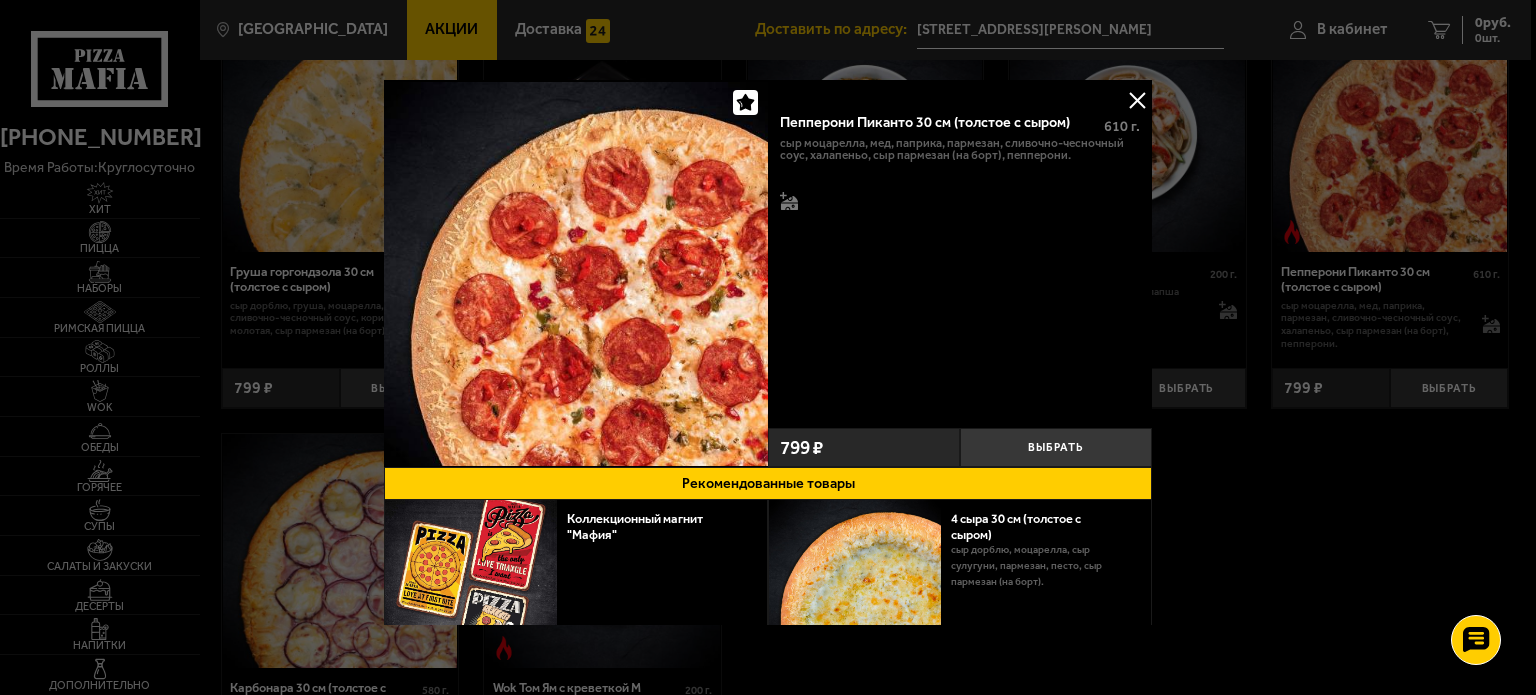 click at bounding box center (768, 347) 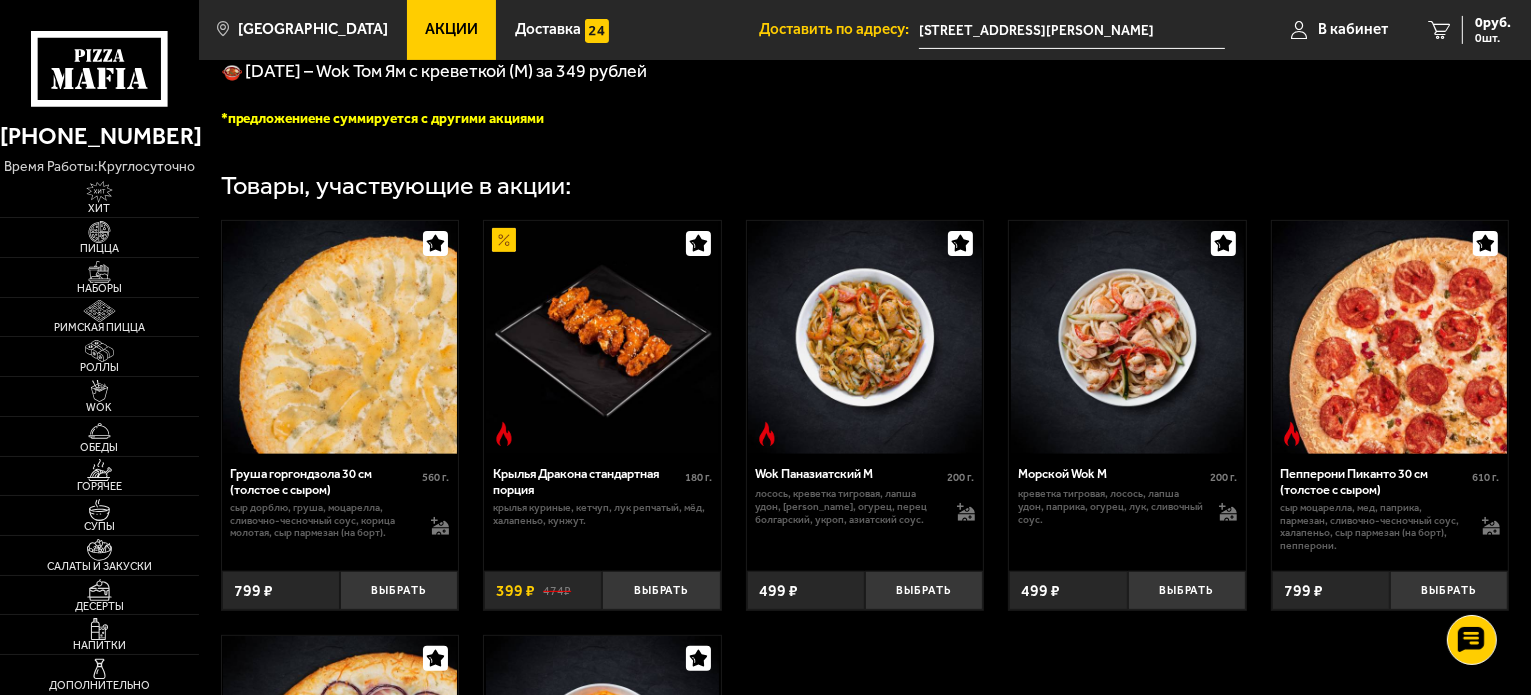 scroll, scrollTop: 500, scrollLeft: 0, axis: vertical 